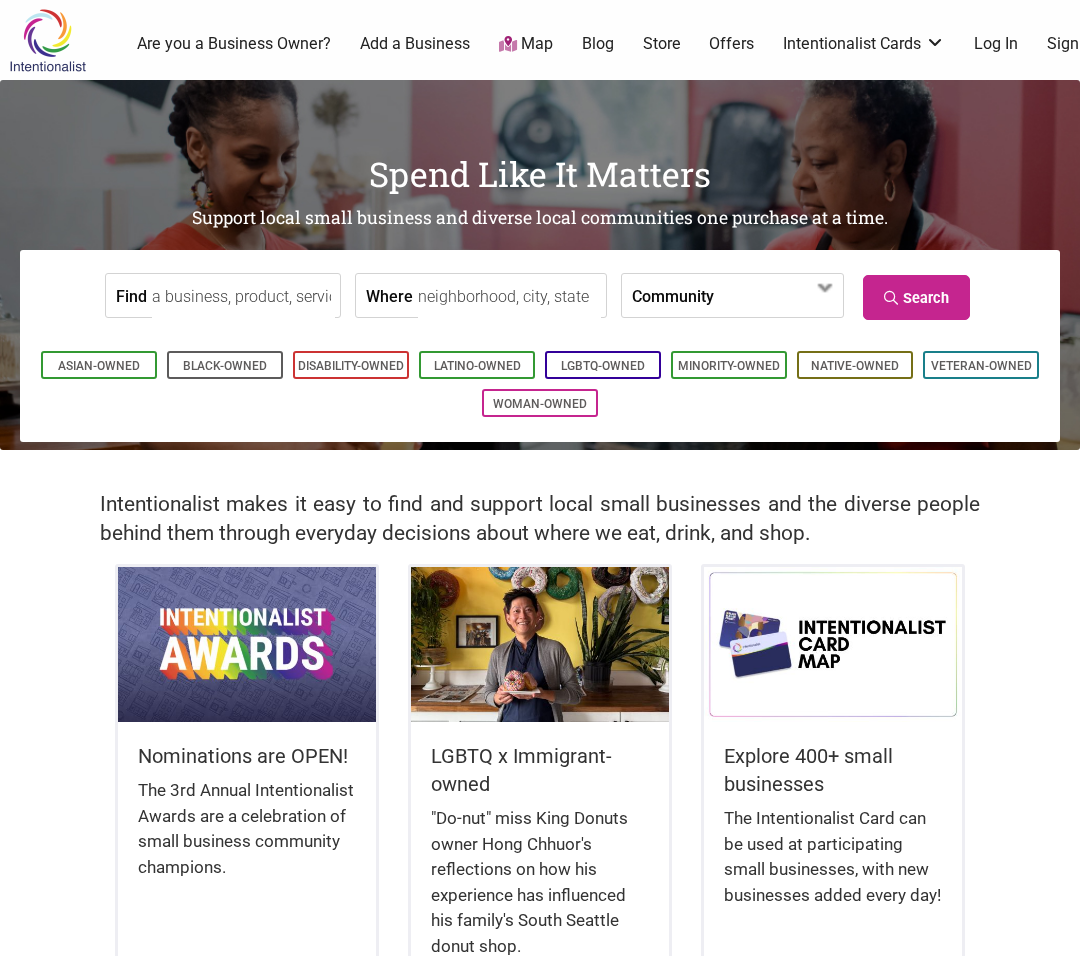 scroll, scrollTop: 0, scrollLeft: 0, axis: both 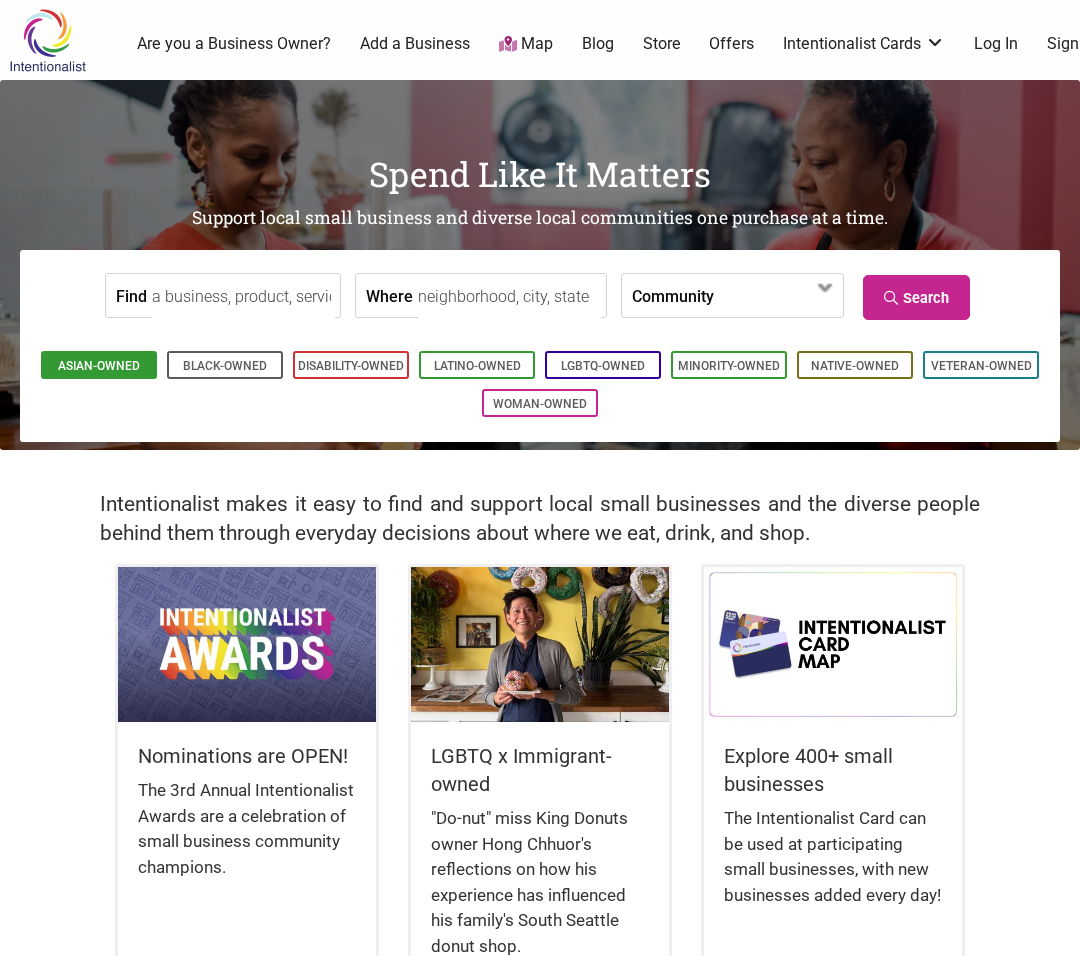 click on "Asian-Owned" at bounding box center [99, 366] 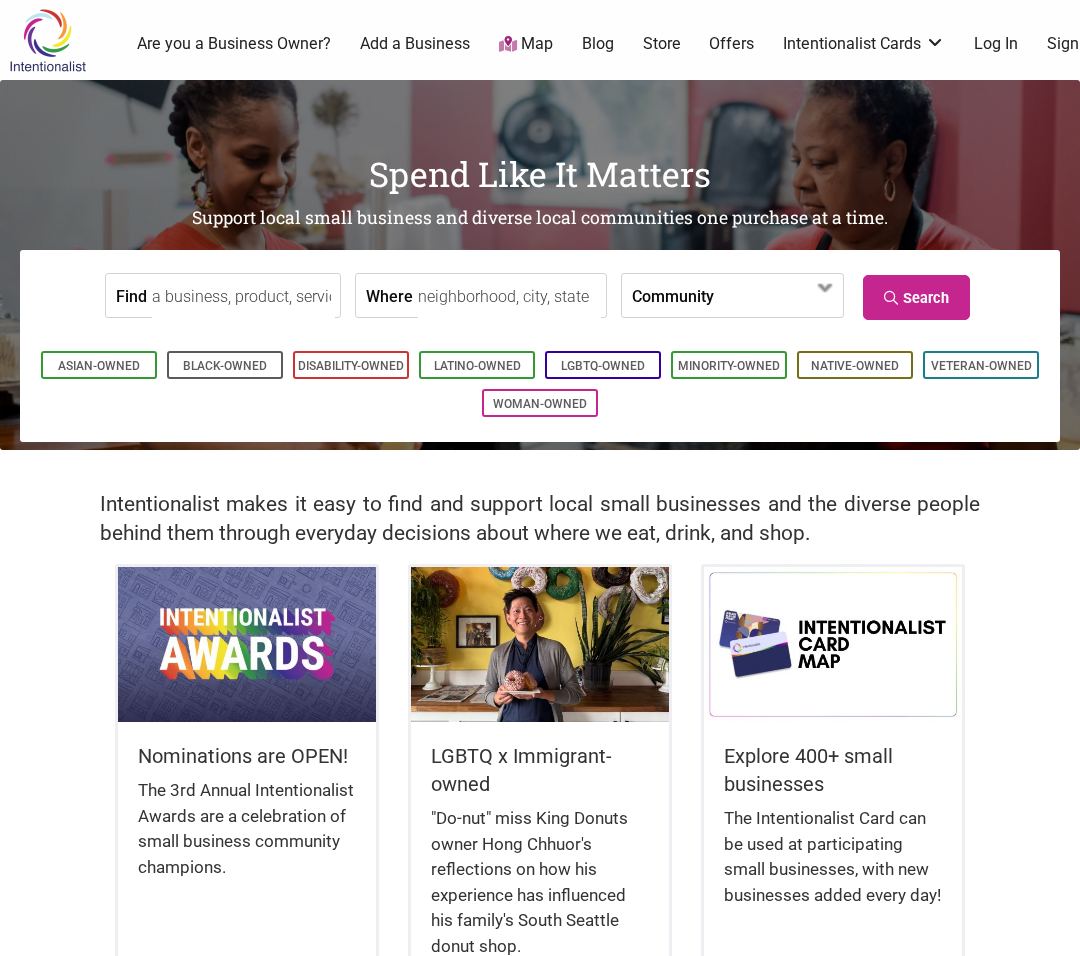 click on "Find" at bounding box center (243, 296) 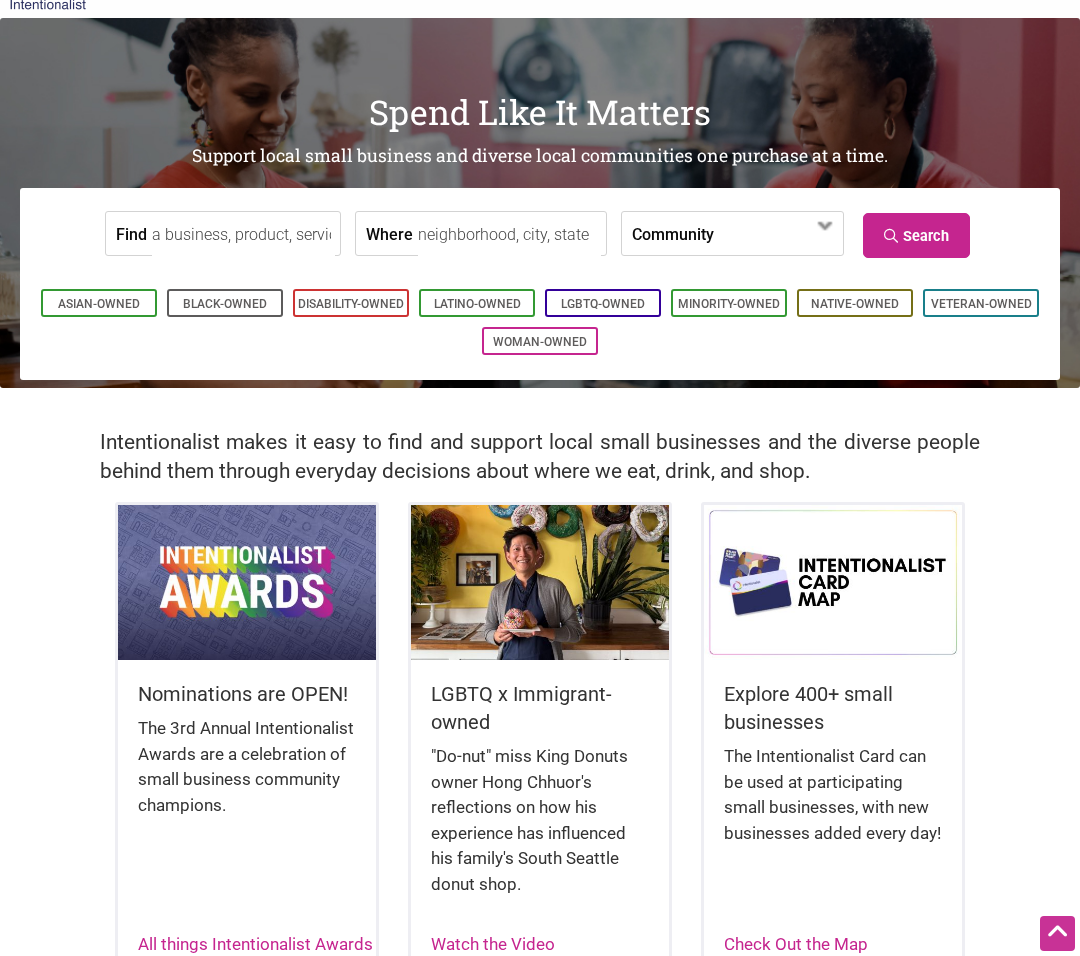 scroll, scrollTop: 0, scrollLeft: 0, axis: both 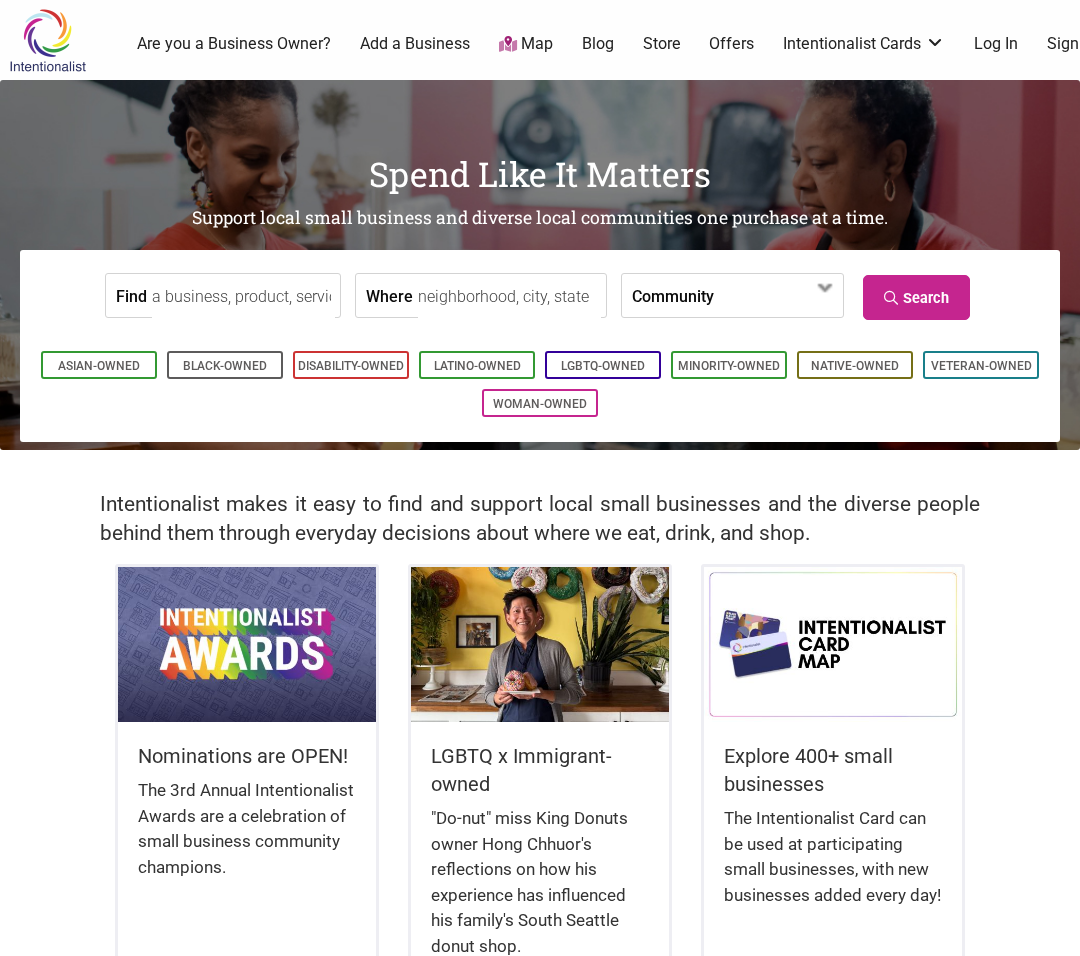 click on "Find" at bounding box center [243, 296] 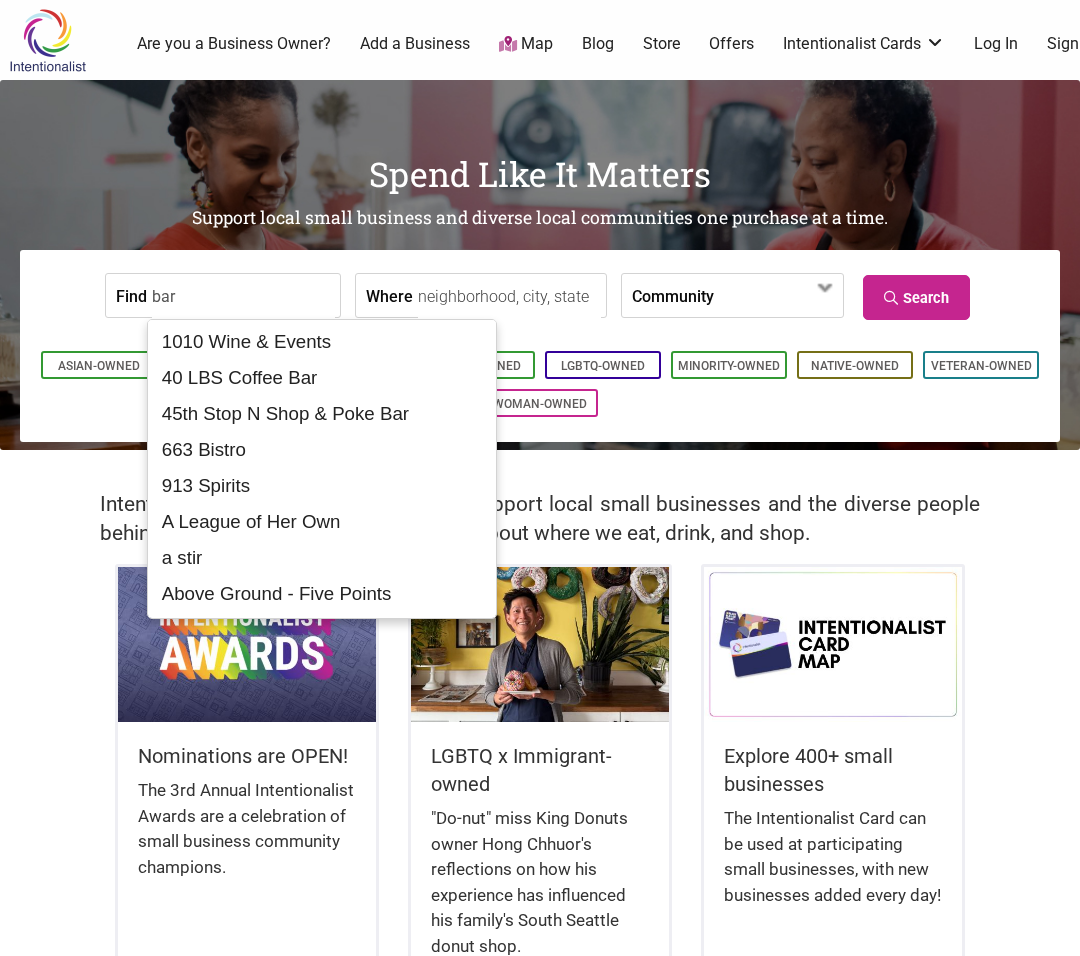 type on "bar" 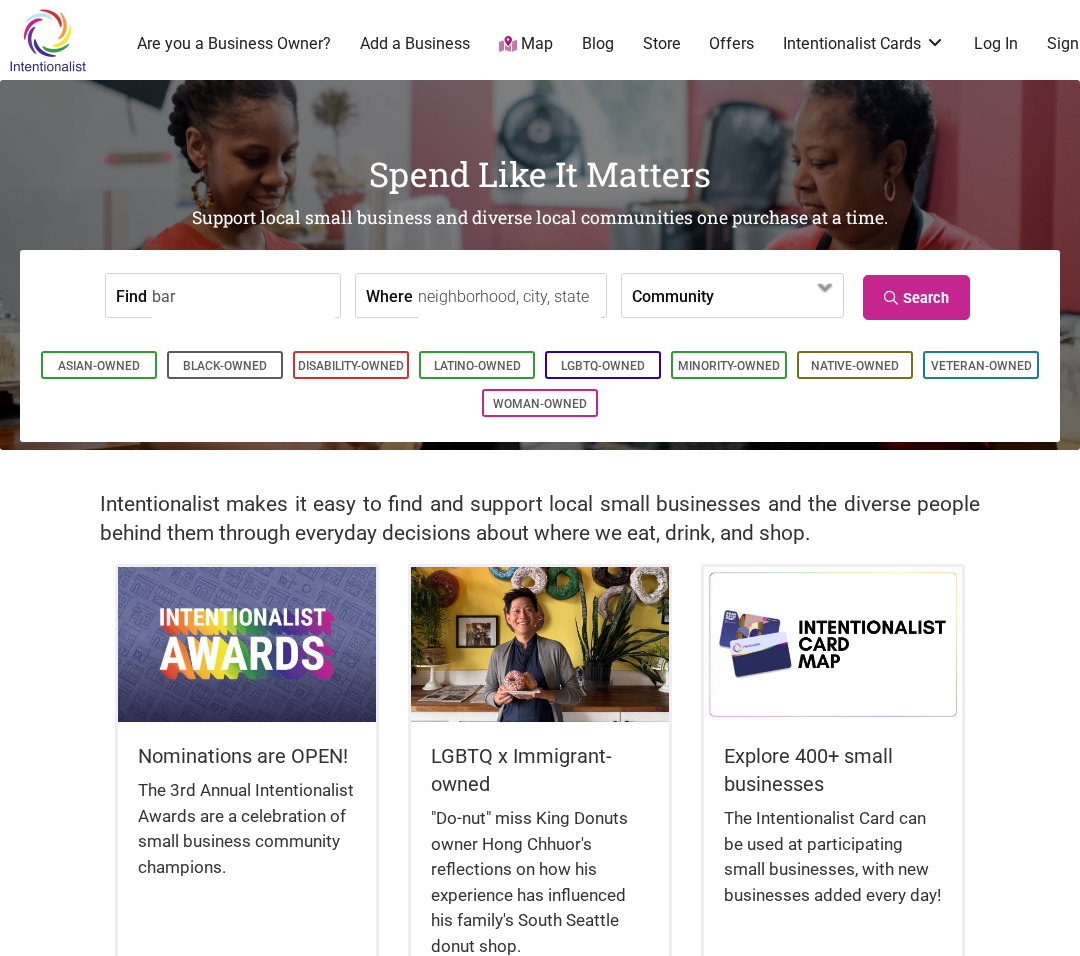 click on "Find
bar
Where
Community
Asian-Owned Black-Owned Disability-Owned Family-Owned Latino-Owned LGBTQ-Owned Native-Owned Social Enterprise Veteran-Owned Woman-Owned
Search" at bounding box center (540, 295) 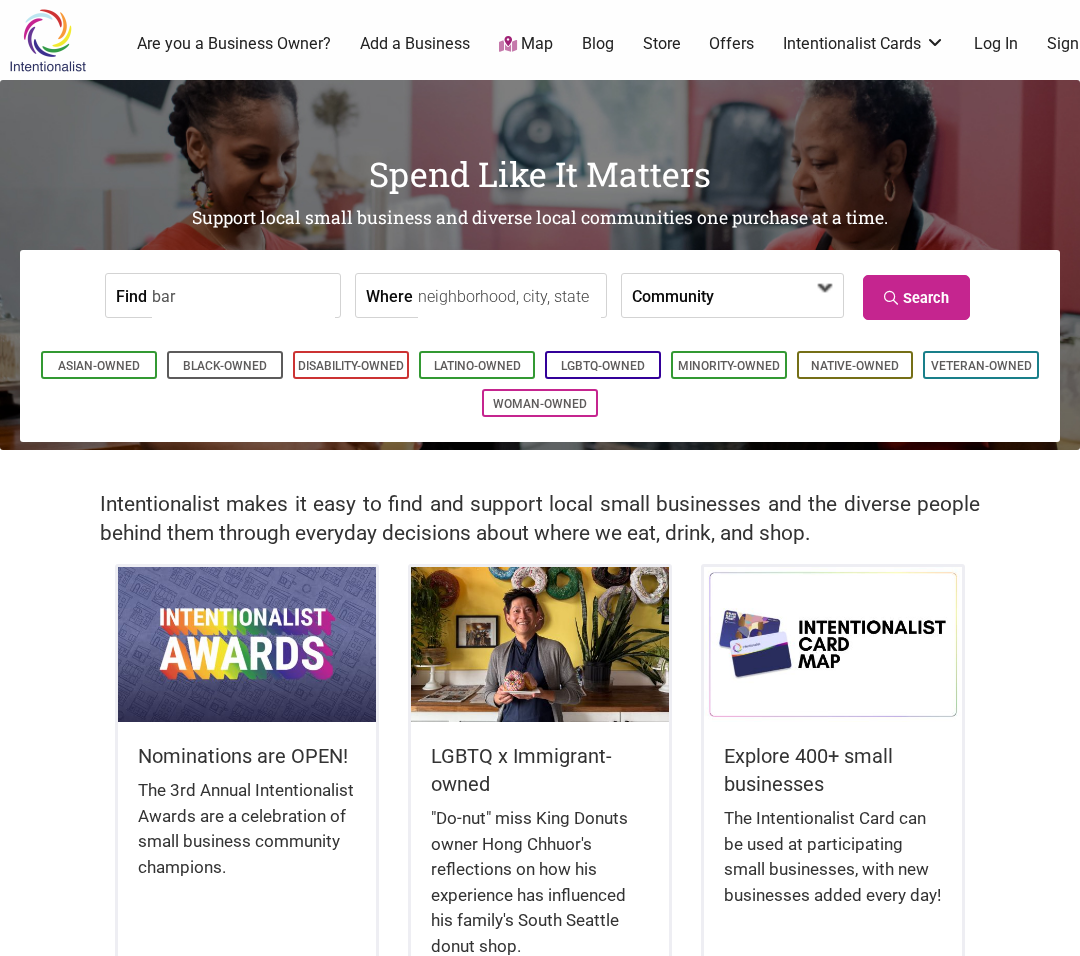 click at bounding box center (778, 295) 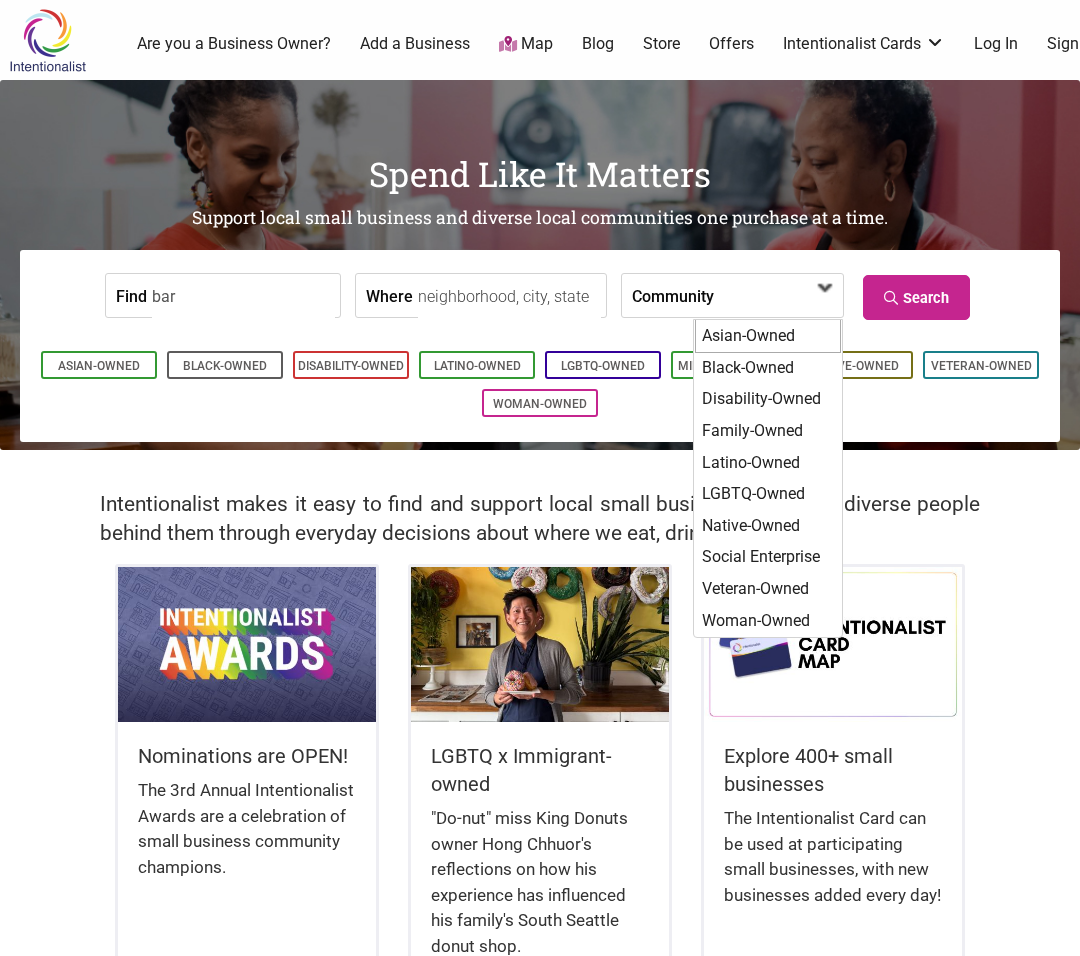 click on "Asian-Owned" at bounding box center (768, 336) 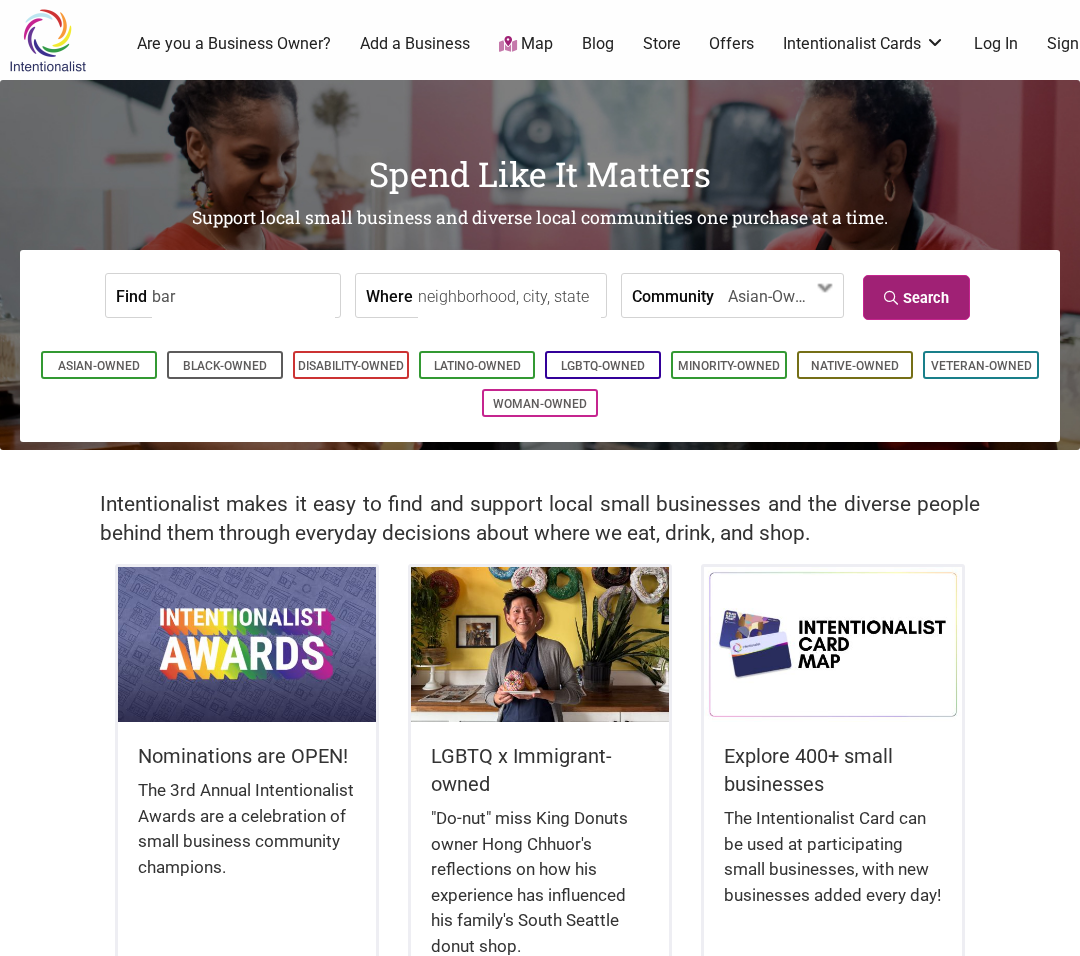 click on "Search" at bounding box center [916, 297] 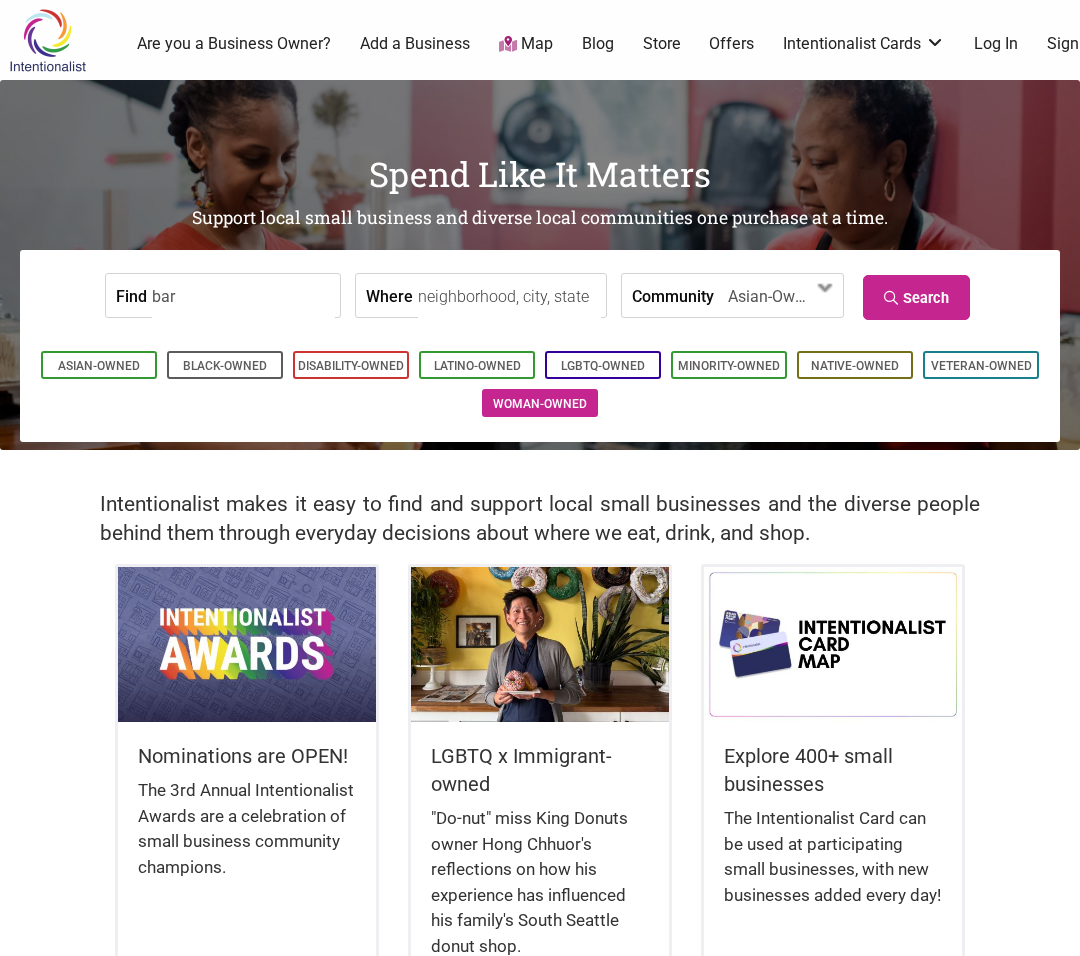 click on "Woman-Owned" at bounding box center (540, 403) 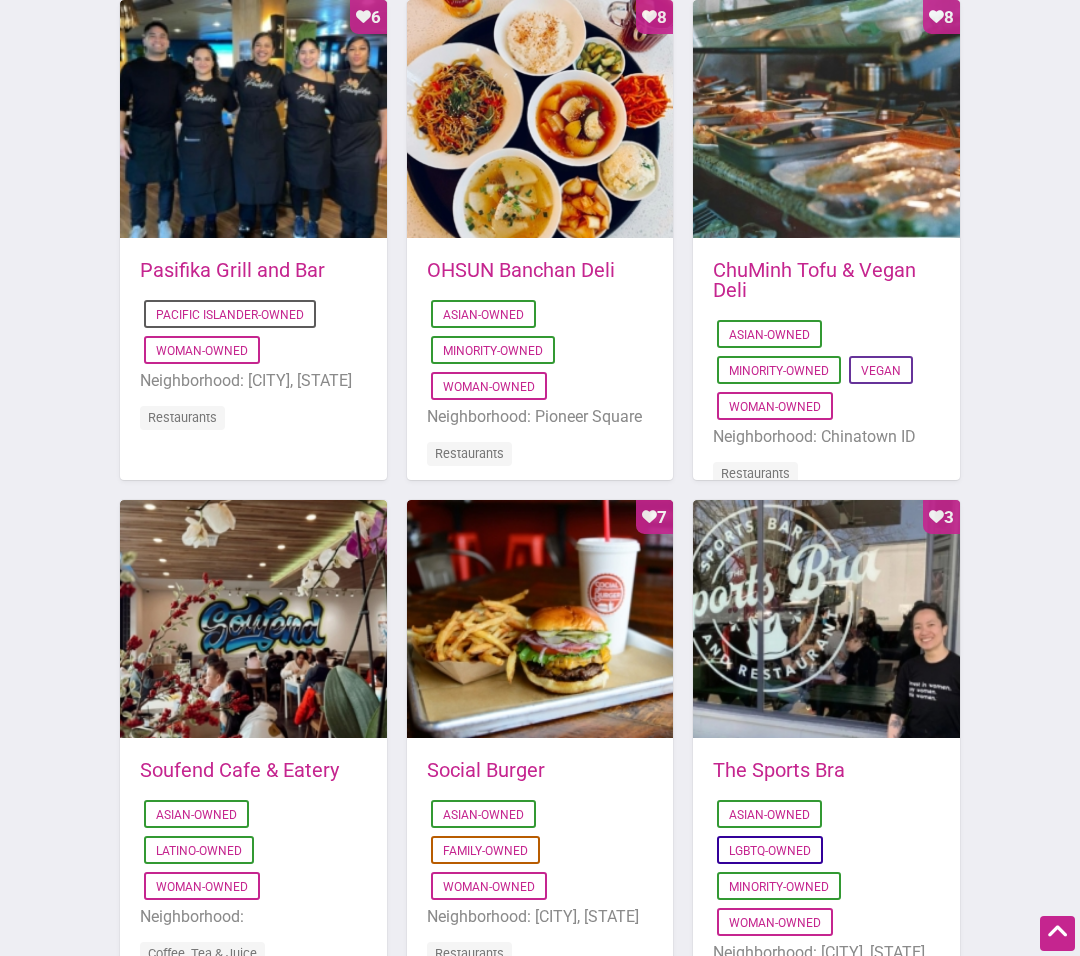 scroll, scrollTop: 1169, scrollLeft: 0, axis: vertical 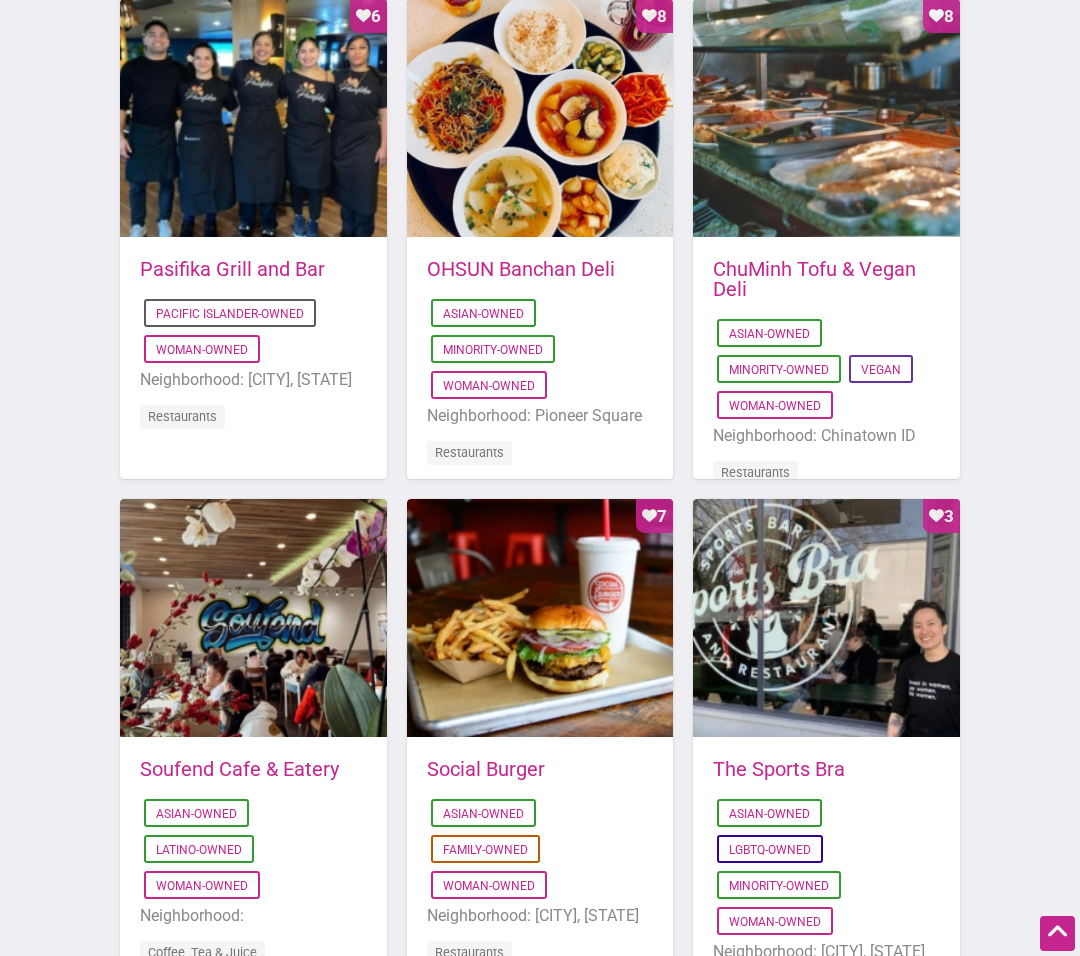 click on "Featured Places
Favorite Count  6
2025-02-19 16:29:46
Pasifika Grill and Bar
Pacific Islander-Owned
Woman-Owned
Neighborhood: Bellevue, WA
Restaurants
Favorite Count  8
2022-01-26 12:55:27
OHSUN Banchan Deli
Asian-Owned
Minority-Owned
Woman-Owned" at bounding box center [540, 486] 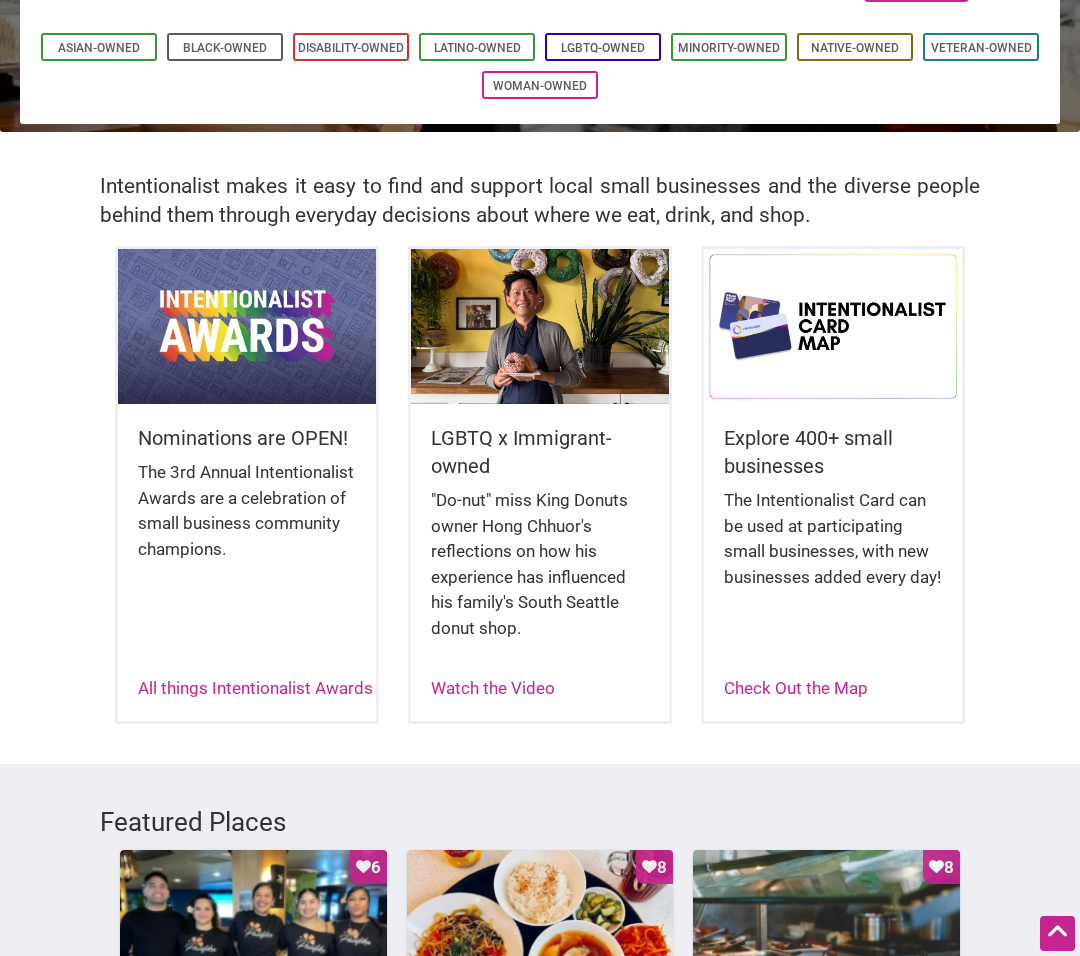 scroll, scrollTop: 0, scrollLeft: 0, axis: both 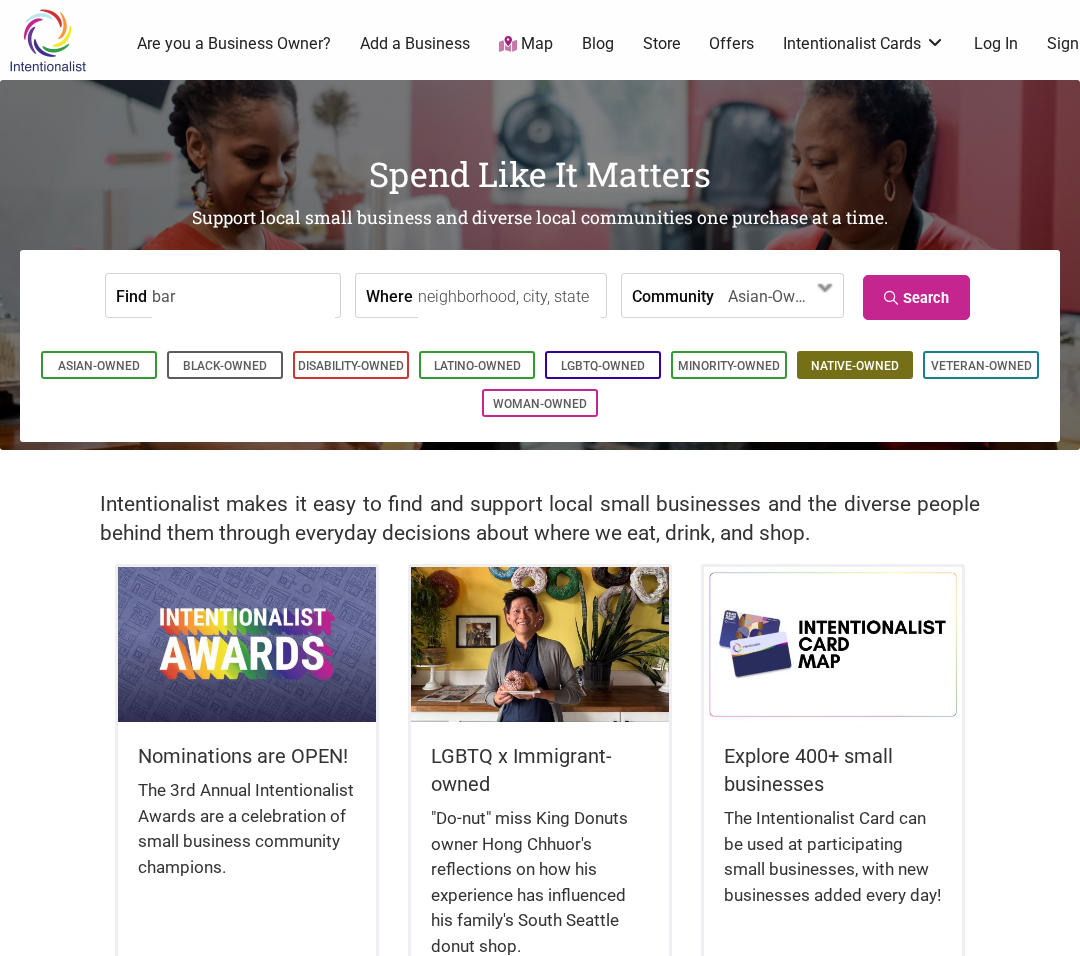 click on "Native-Owned" at bounding box center [855, 366] 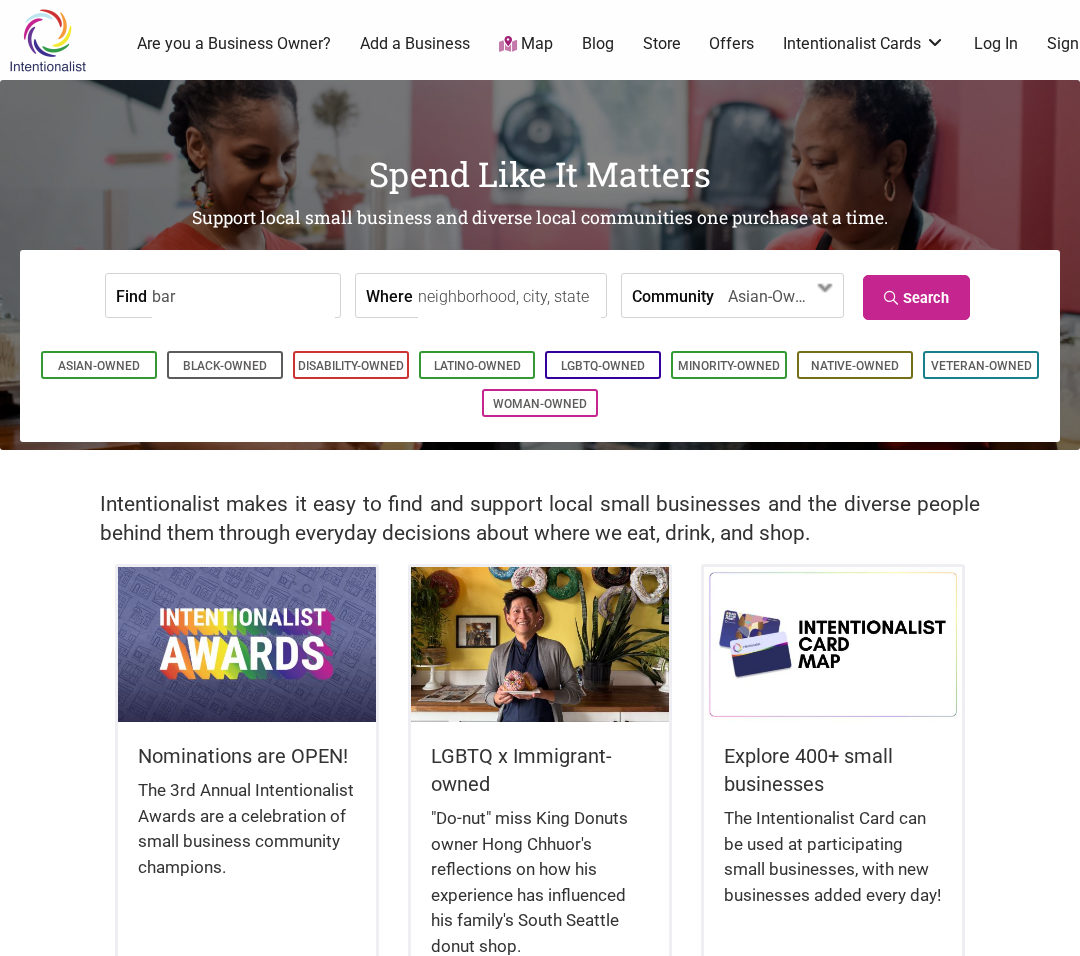 click on "Intentionalist makes it easy to find and support local small businesses and the diverse people behind them through everyday decisions about where we eat, drink, and shop." at bounding box center (540, 507) 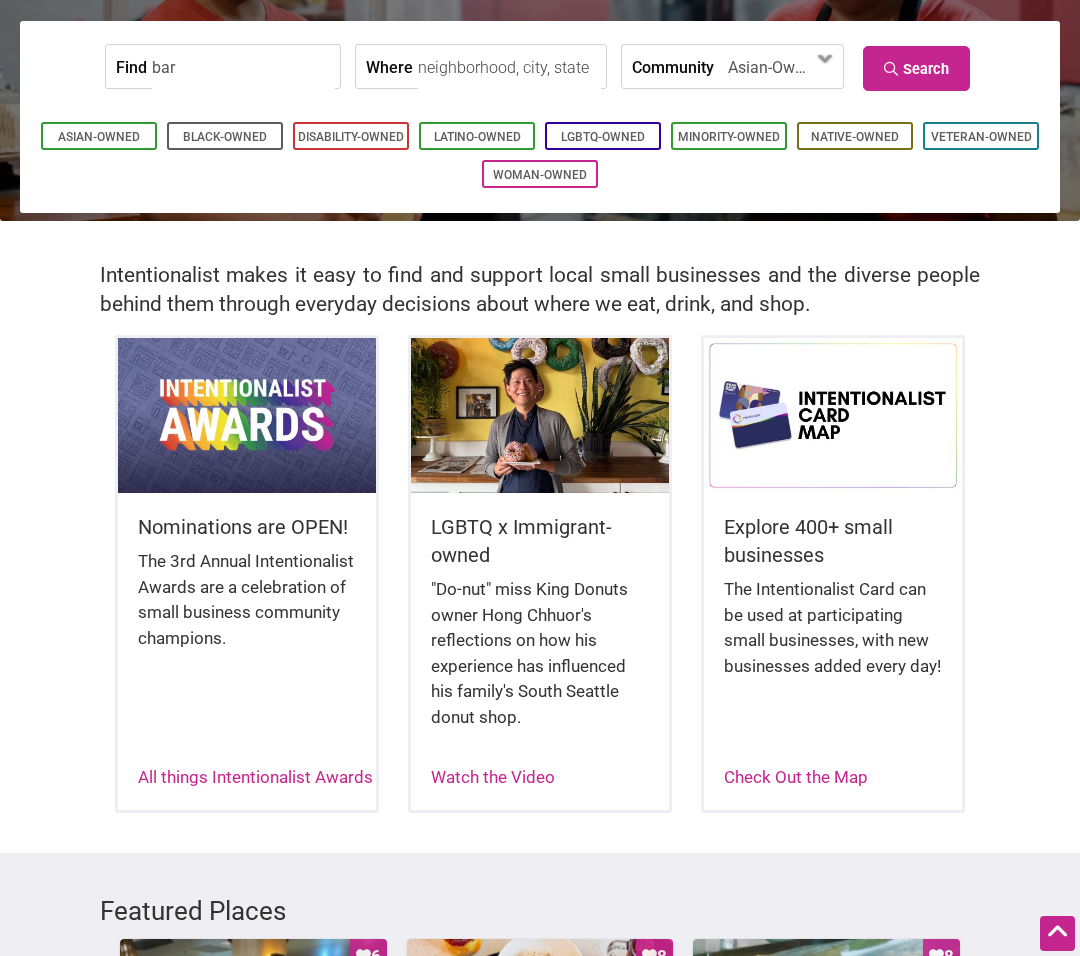 scroll, scrollTop: 230, scrollLeft: 0, axis: vertical 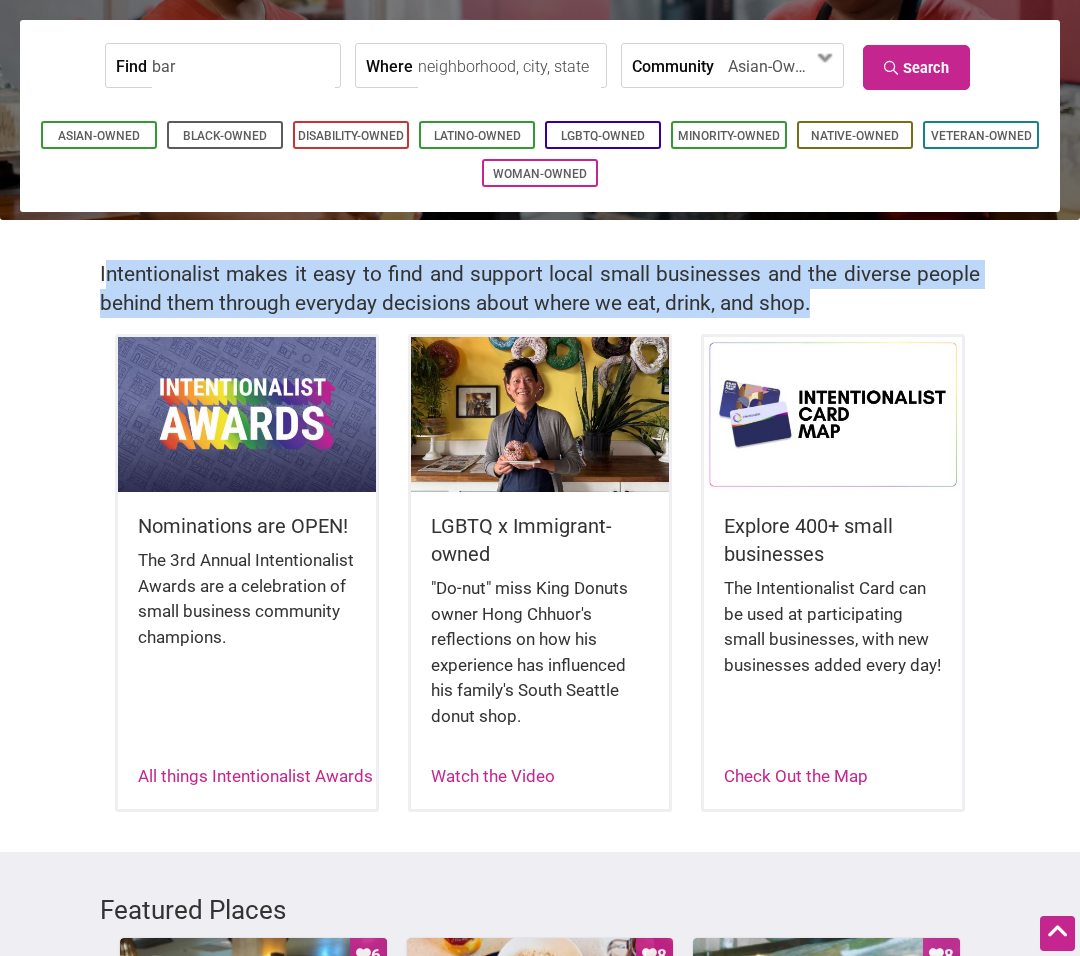 drag, startPoint x: 103, startPoint y: 272, endPoint x: 823, endPoint y: 314, distance: 721.22394 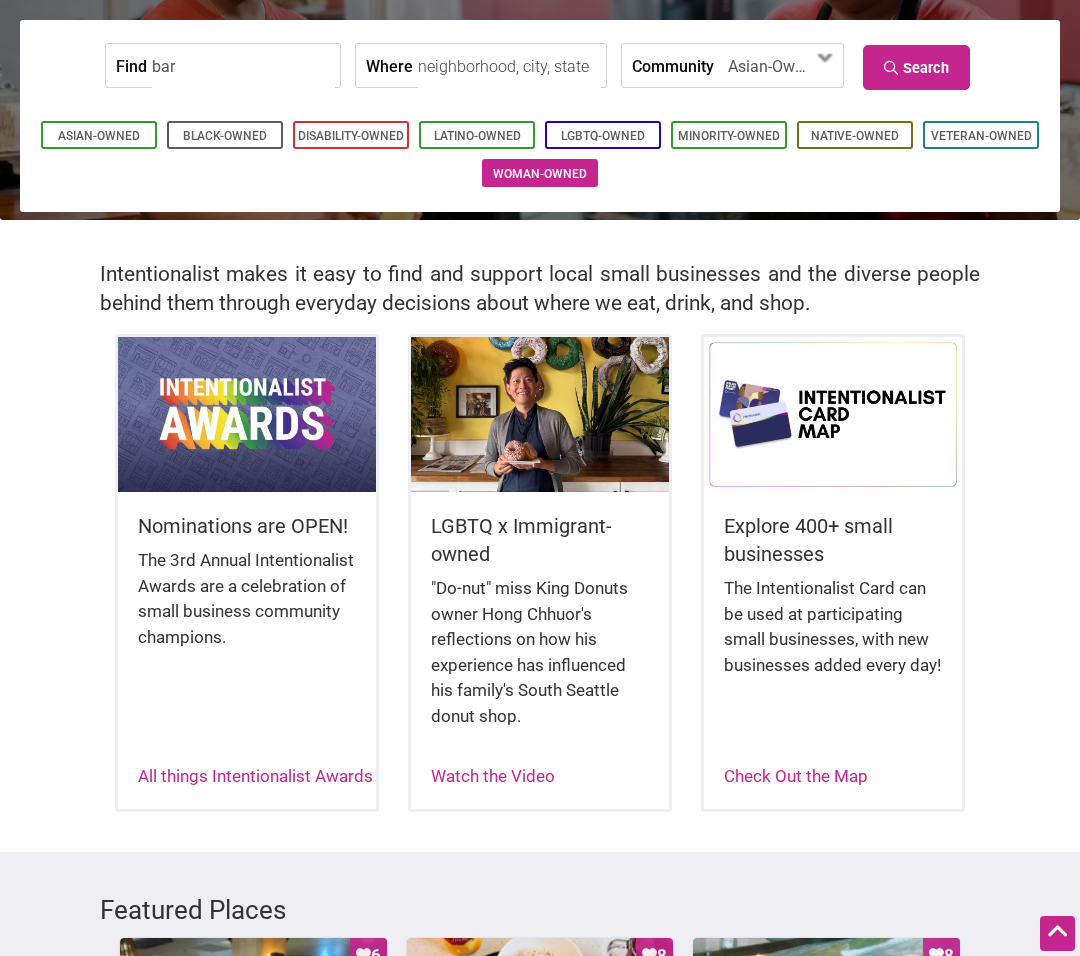 click on "Woman-Owned" at bounding box center [540, 174] 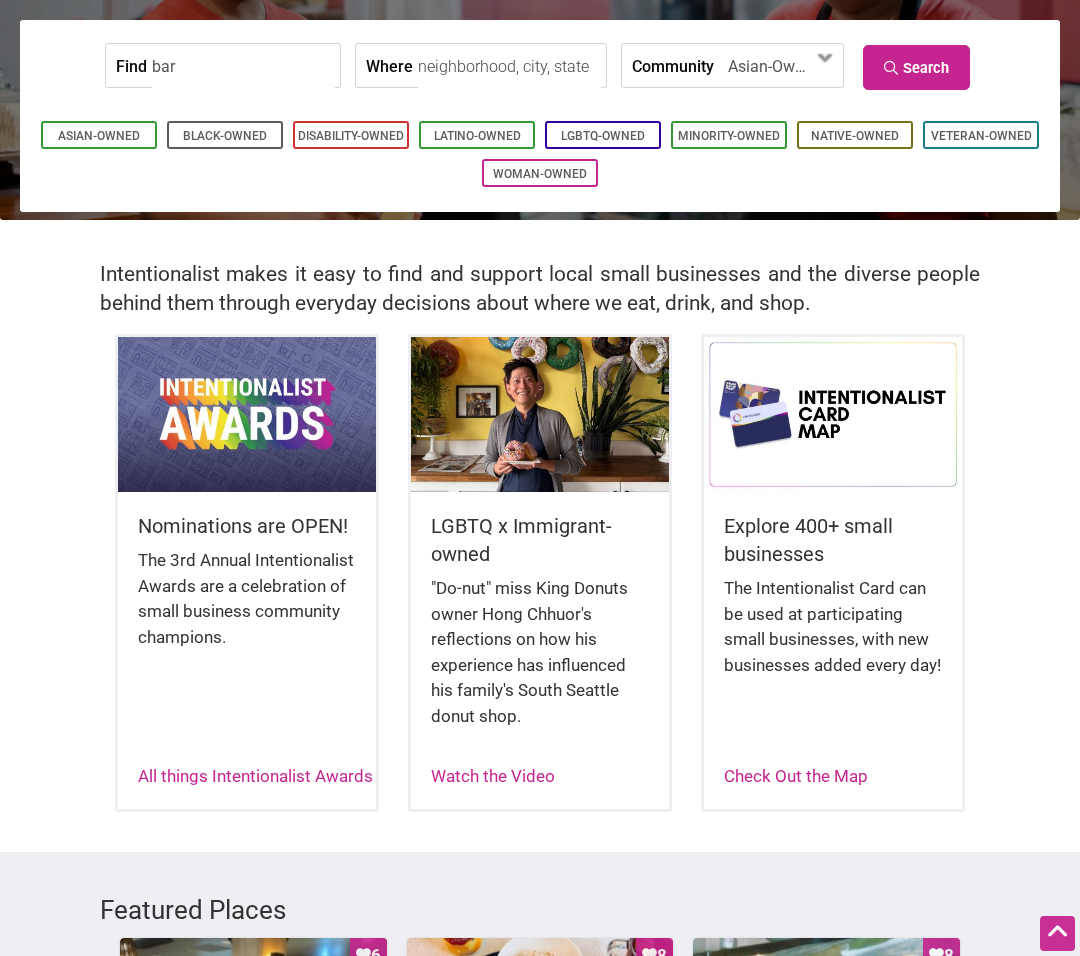 scroll, scrollTop: 0, scrollLeft: 0, axis: both 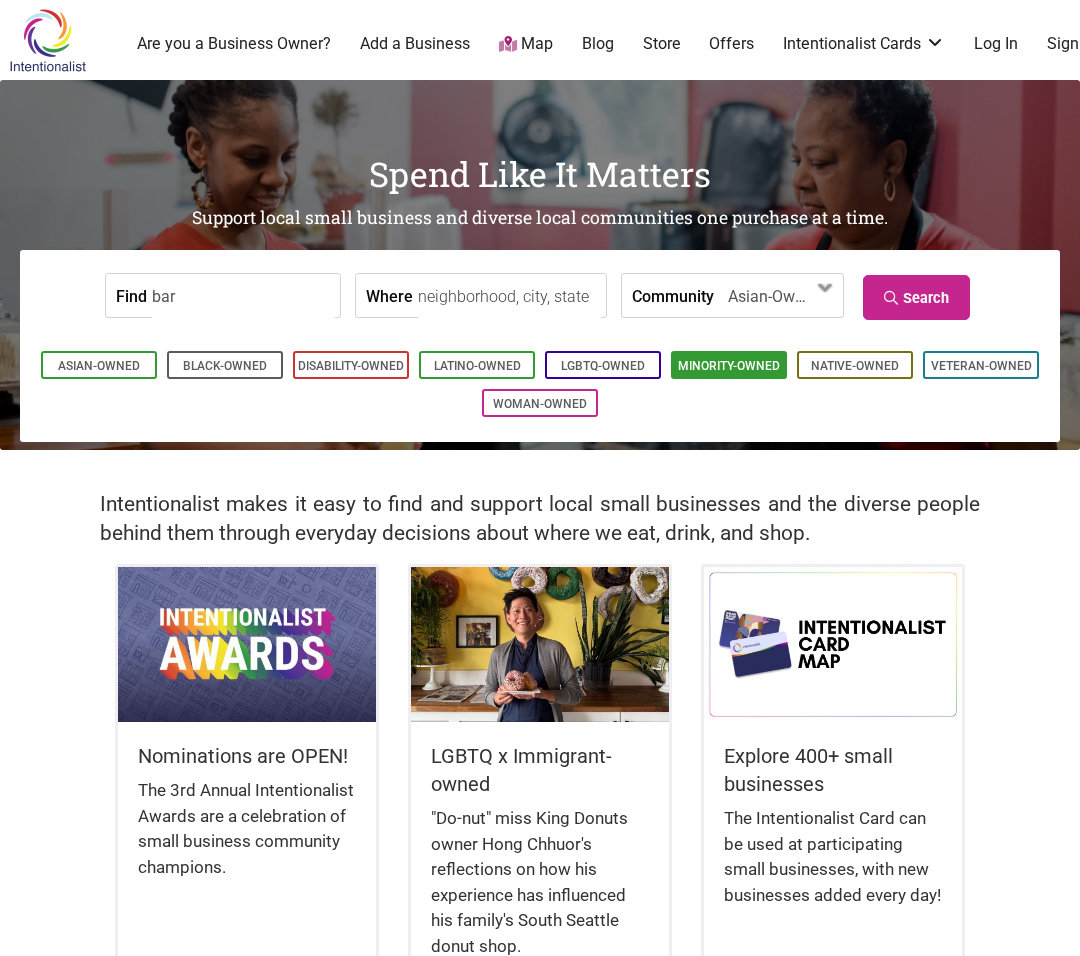 click on "Minority-Owned" at bounding box center (729, 365) 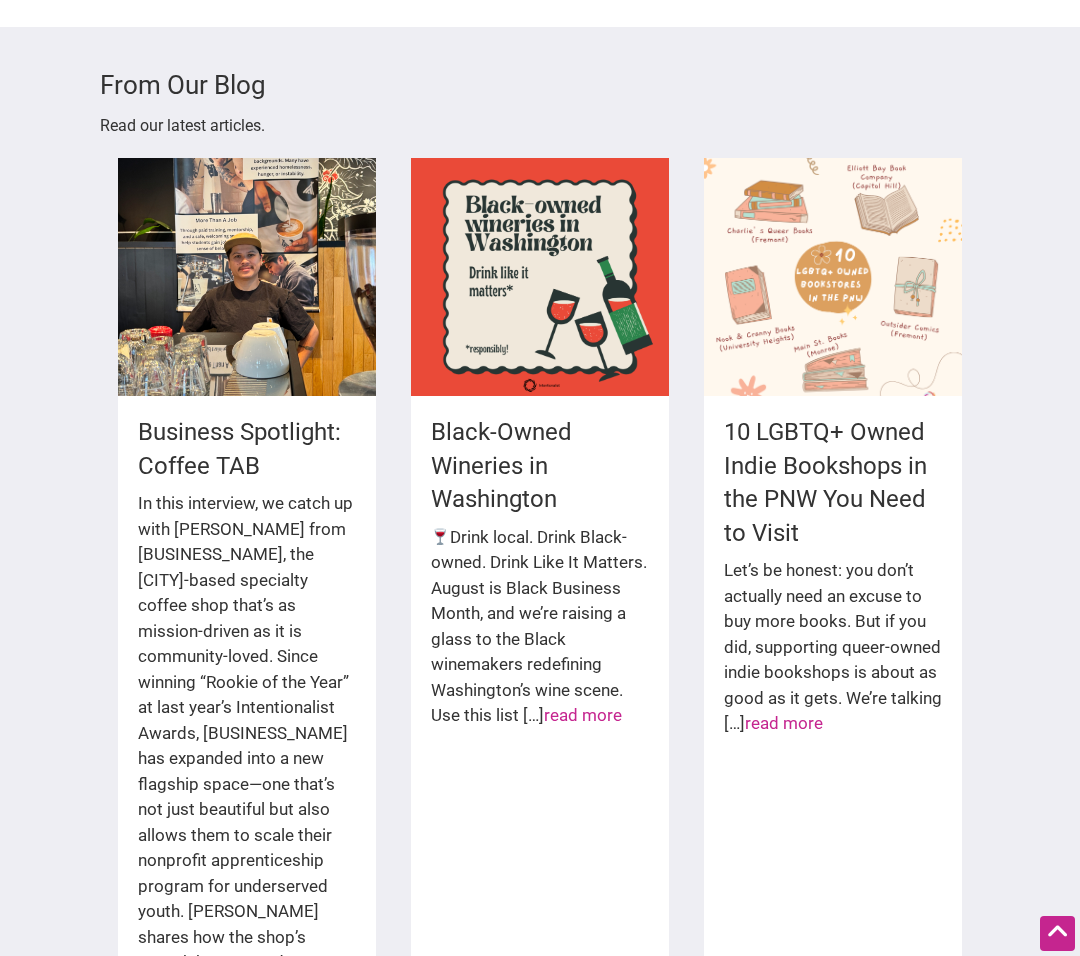 scroll, scrollTop: 2988, scrollLeft: 0, axis: vertical 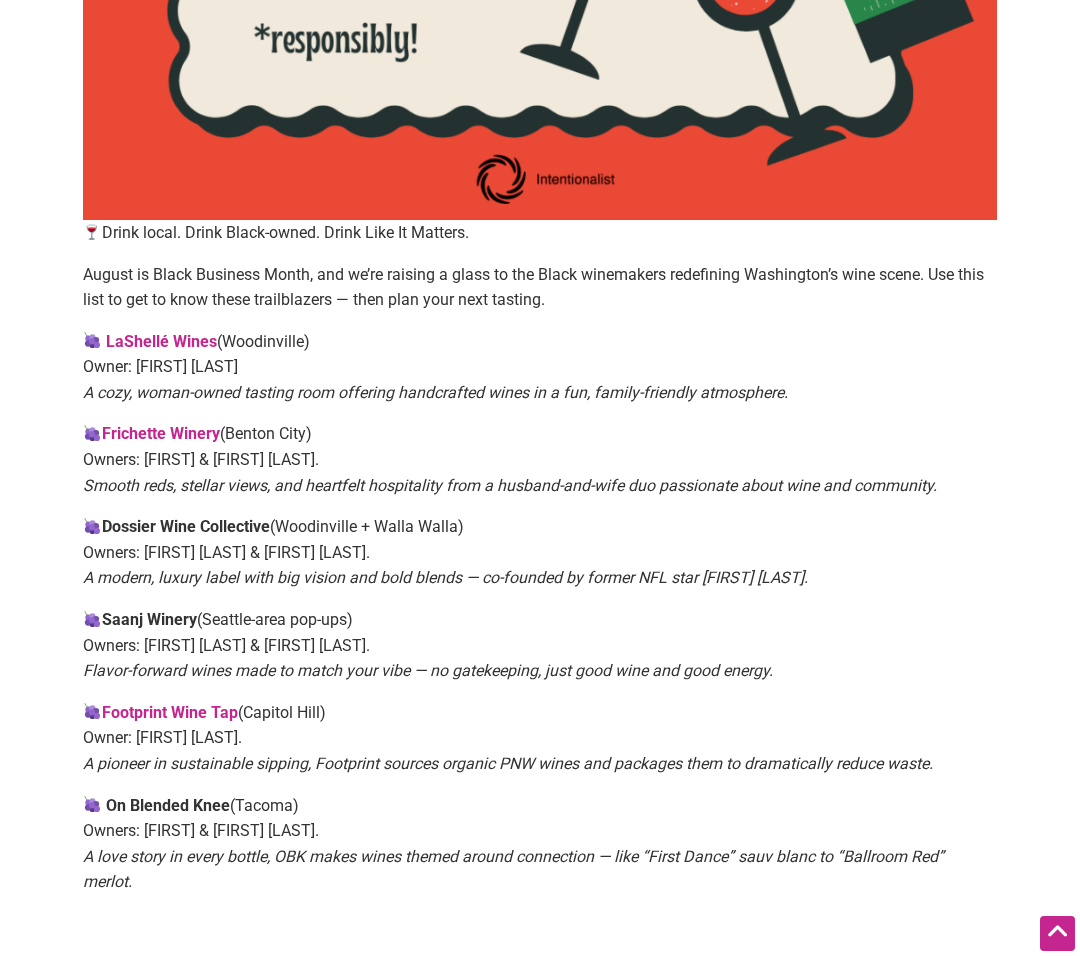 click on "A cozy, woman-owned tasting room offering handcrafted wines in a fun, family-friendly atmosphere." at bounding box center (435, 392) 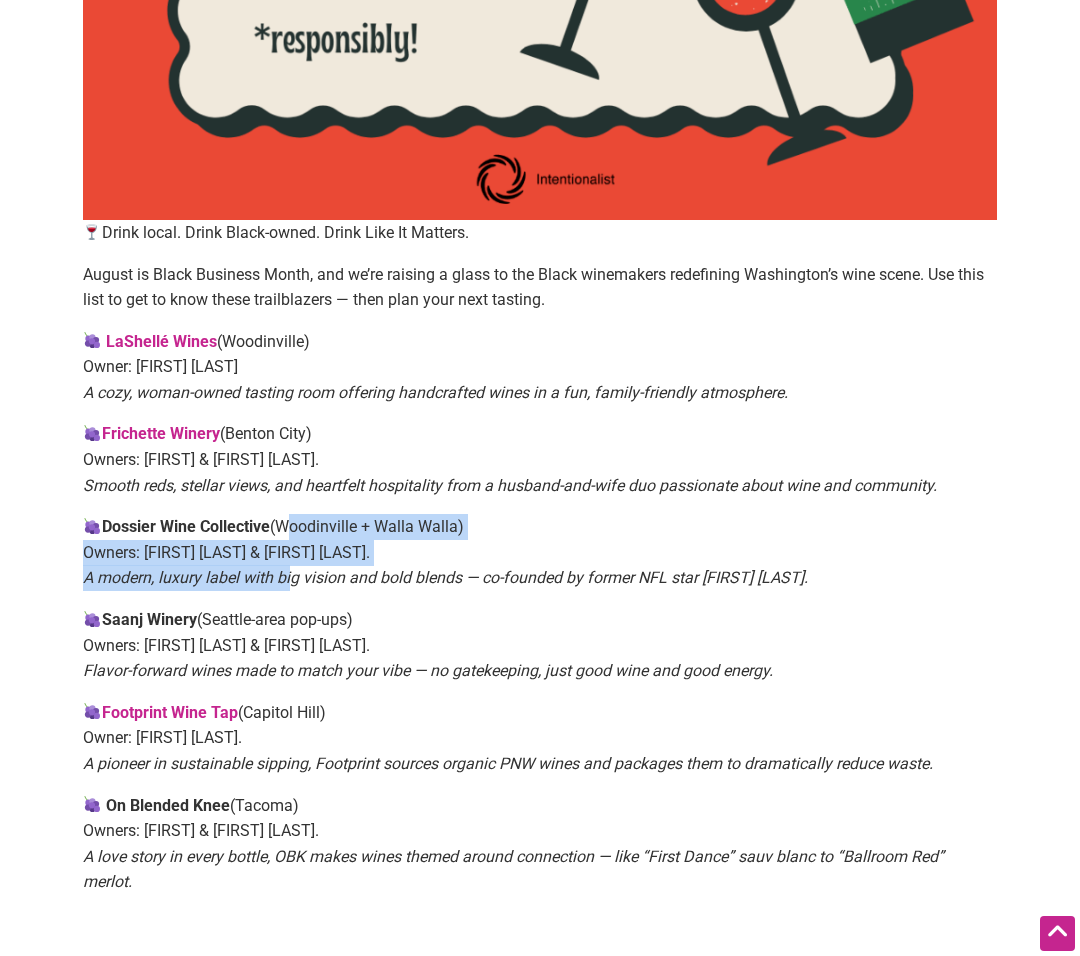 drag, startPoint x: 294, startPoint y: 571, endPoint x: 283, endPoint y: 519, distance: 53.15073 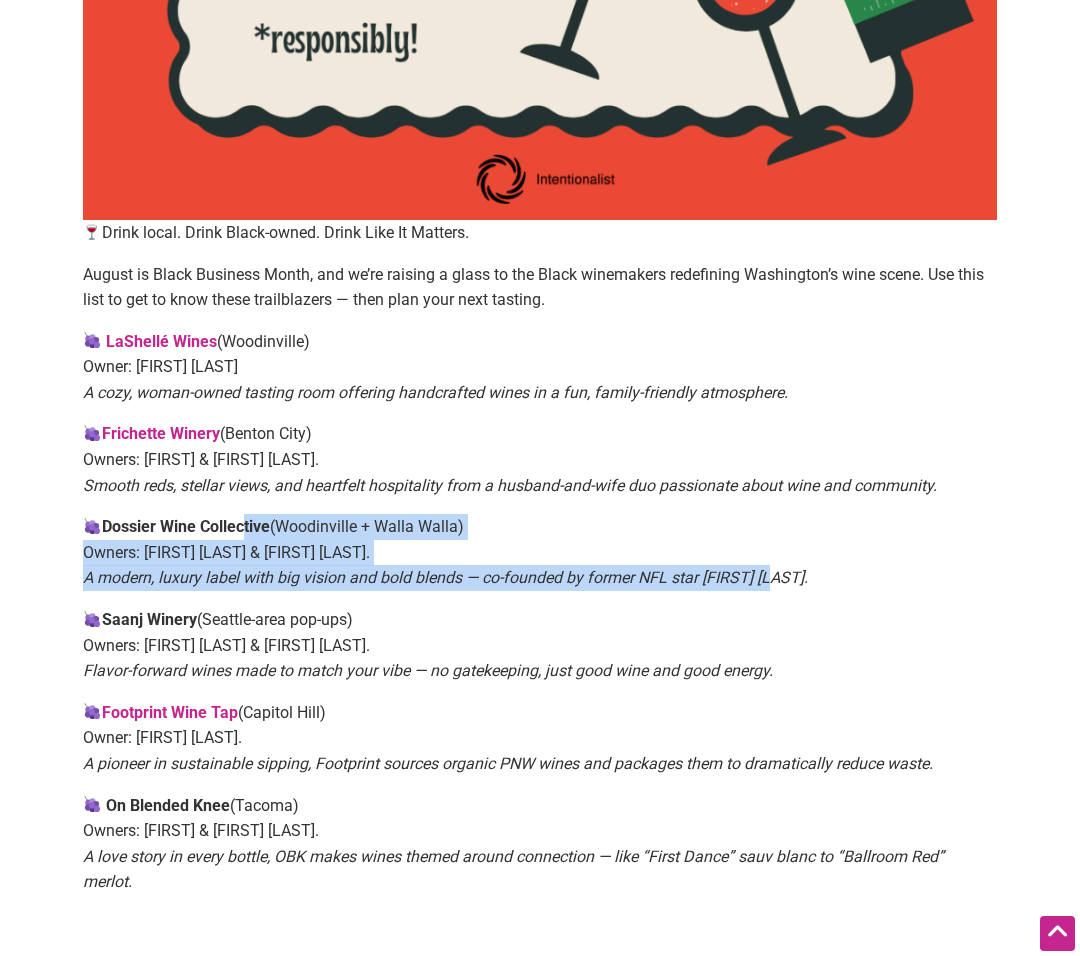 drag, startPoint x: 240, startPoint y: 525, endPoint x: 780, endPoint y: 586, distance: 543.43445 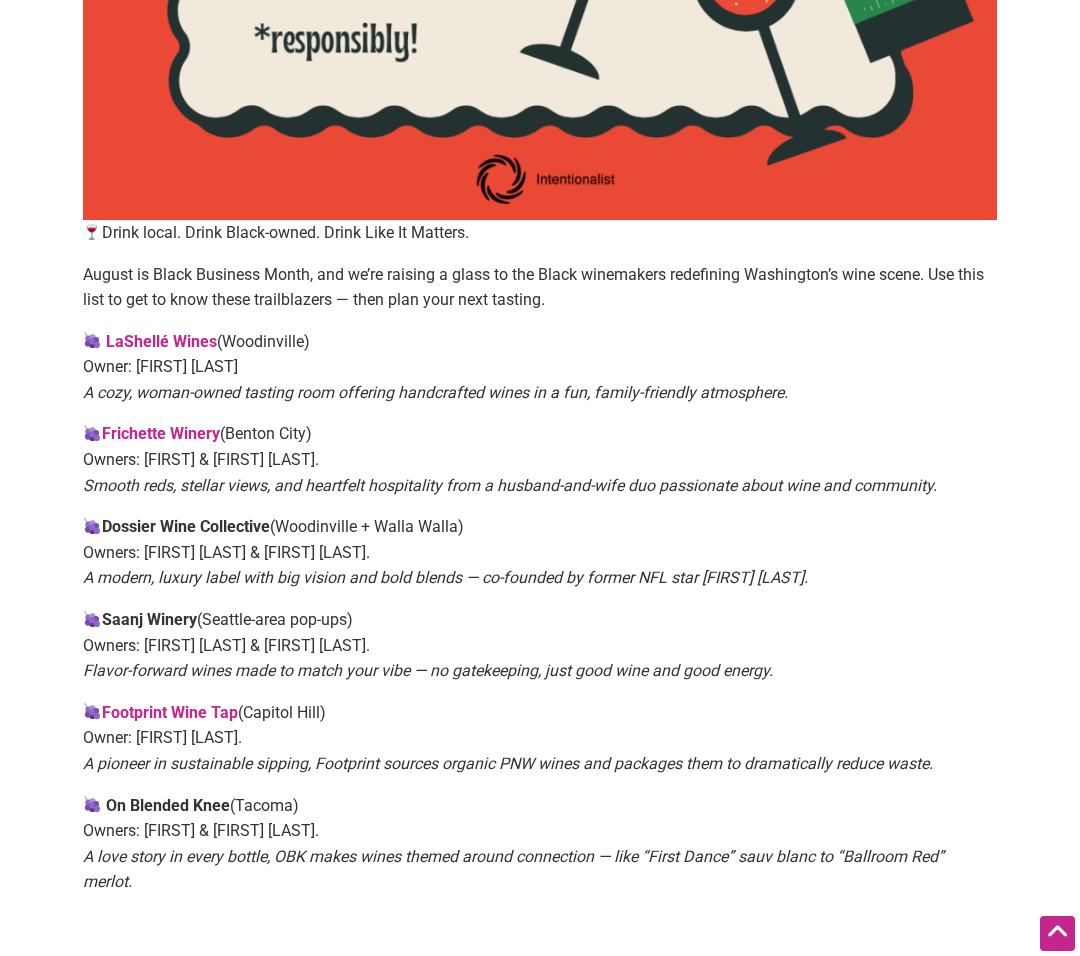 click on "Dossier Wine Collective ([CITY] + [CITY]) Owners: [FIRST] [LAST] & [FIRST] [LAST]. A modern, luxury label with big vision and bold blends — co-founded by former NFL star [FIRST] [LAST]." at bounding box center [539, 552] 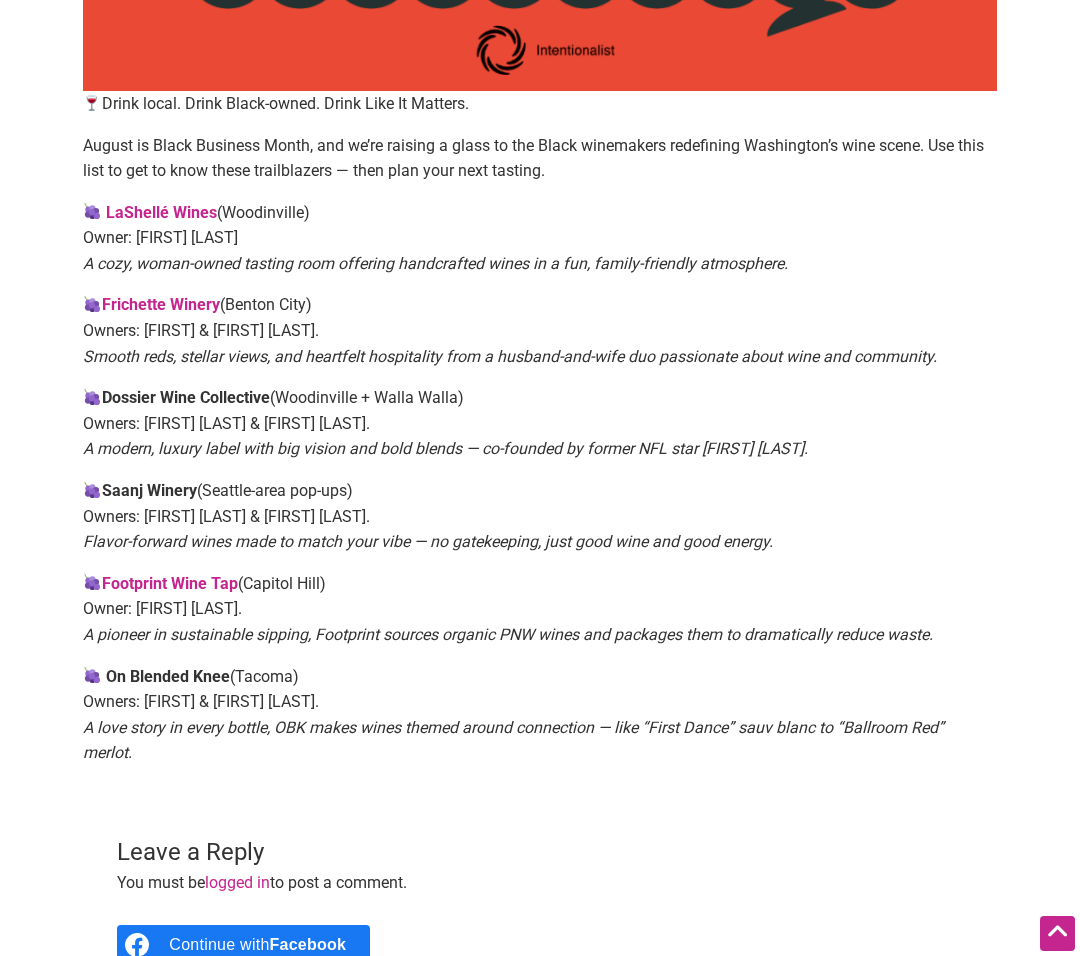 scroll, scrollTop: 1200, scrollLeft: 0, axis: vertical 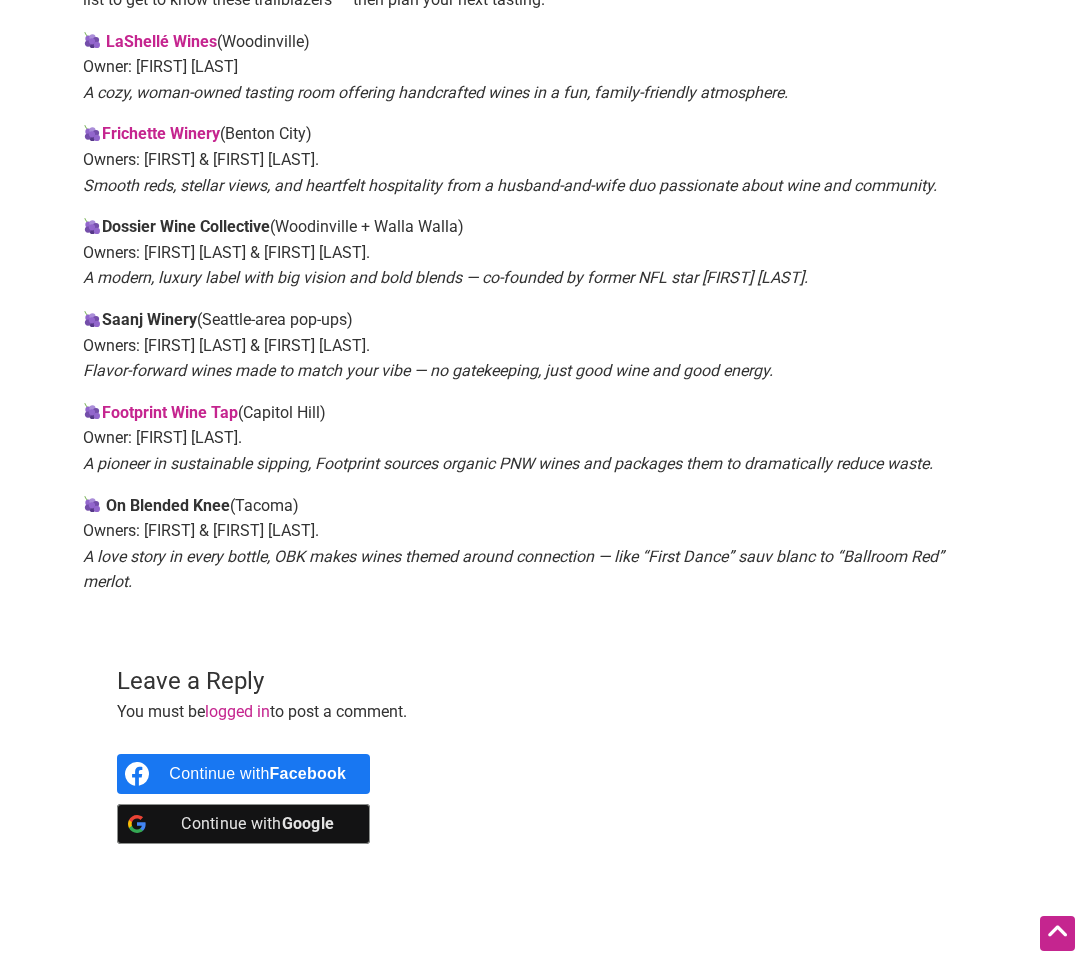 click on "A pioneer in sustainable sipping, Footprint sources organic PNW wines and packages them to dramatically reduce waste." at bounding box center (508, 463) 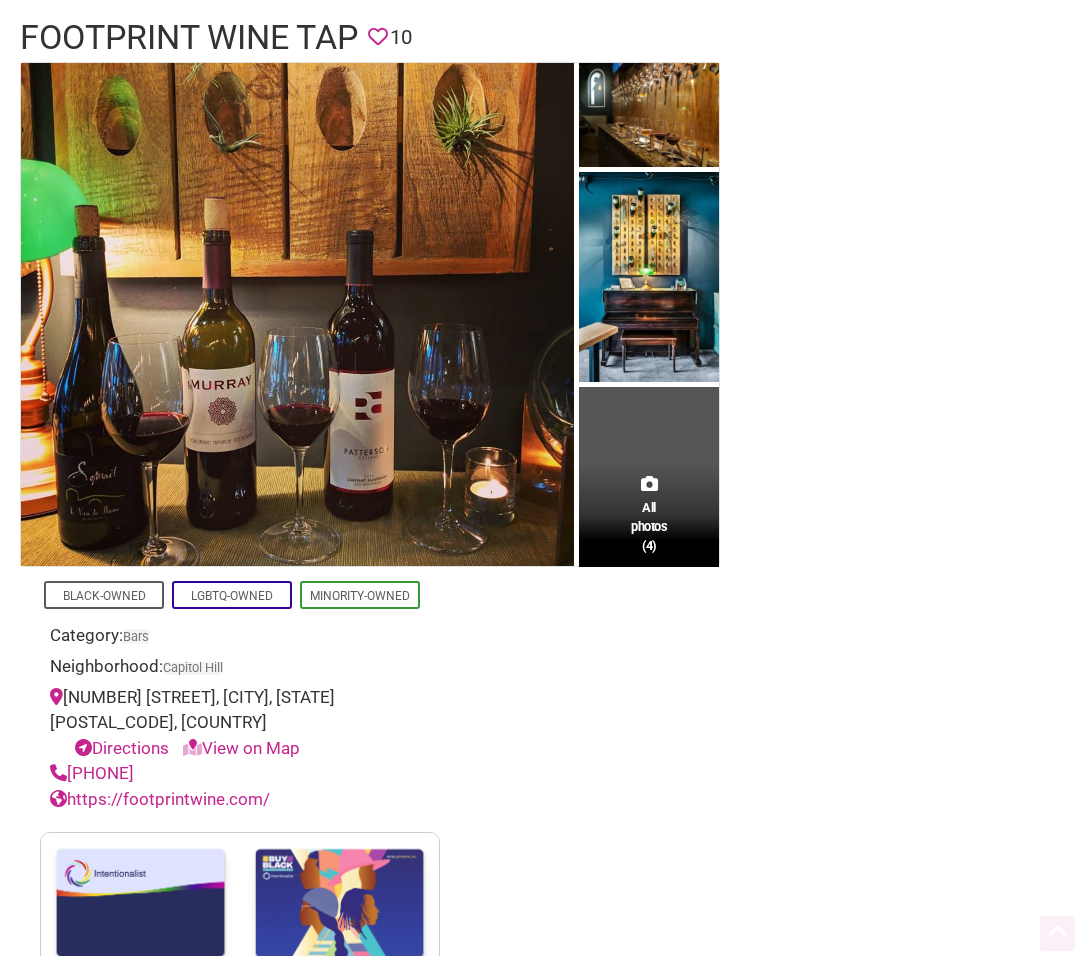 scroll, scrollTop: 500, scrollLeft: 0, axis: vertical 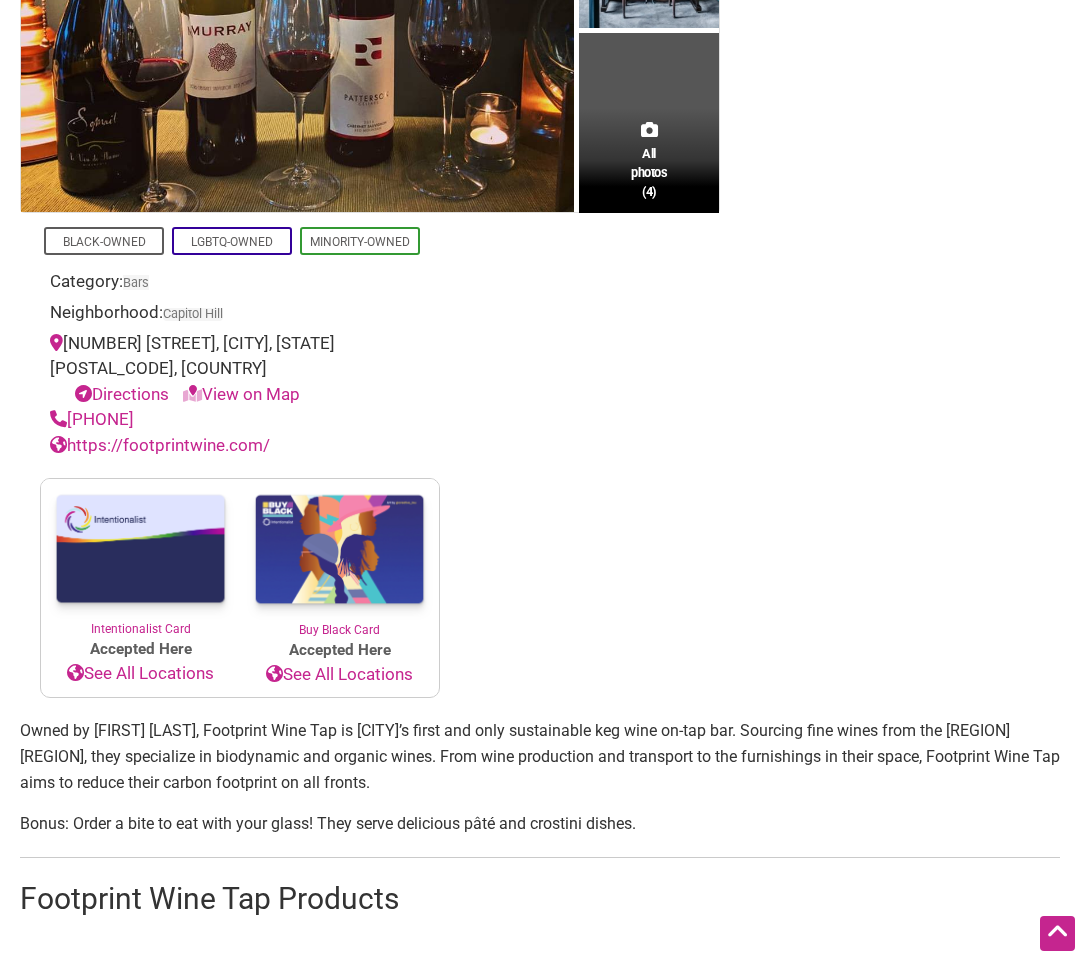 click on "Owned by [FIRST] [LAST], Footprint Wine Tap is [CITY]’s first and only sustainable keg wine on-tap bar. Sourcing fine wines from the [REGION] [REGION], they specialize in biodynamic and organic wines. From wine production and transport to the furnishings in their space, Footprint Wine Tap aims to reduce their carbon footprint on all fronts." at bounding box center [540, 756] 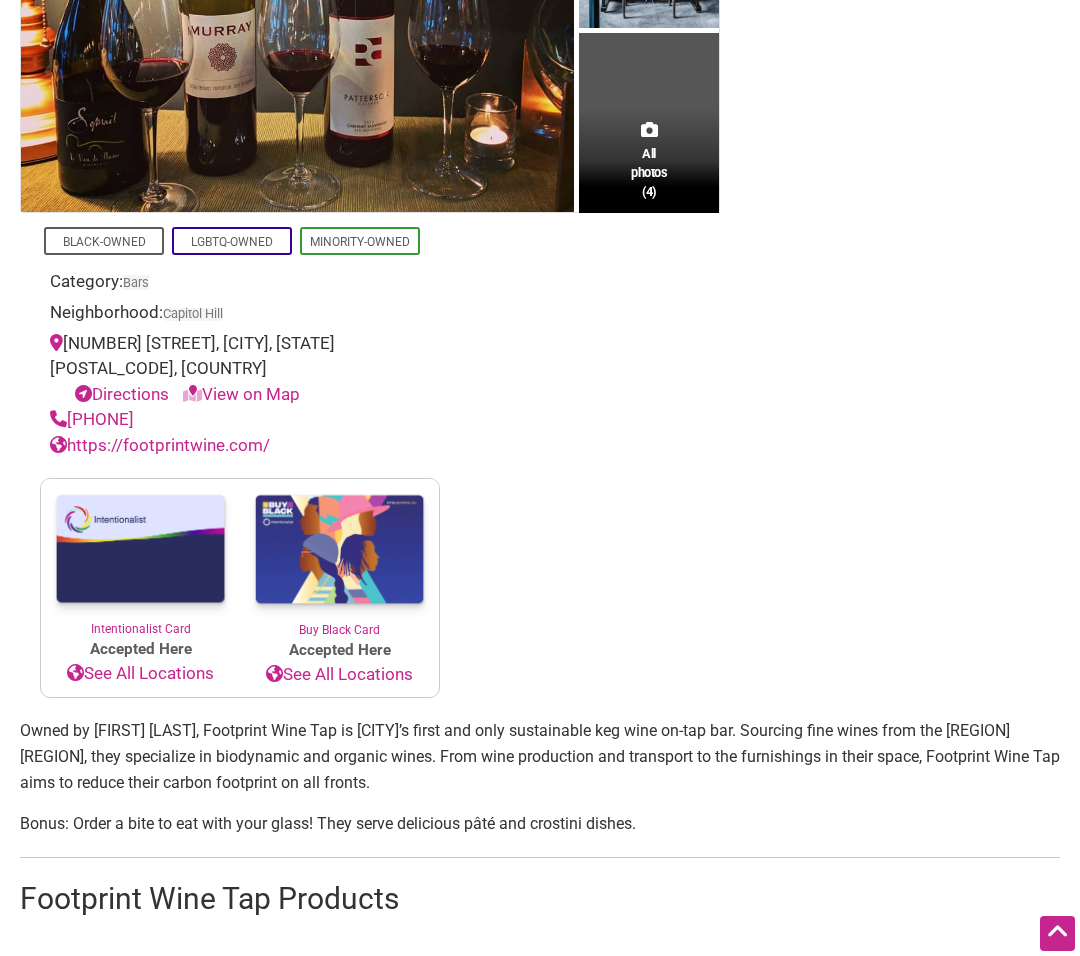 drag, startPoint x: 76, startPoint y: 703, endPoint x: 978, endPoint y: 760, distance: 903.7992 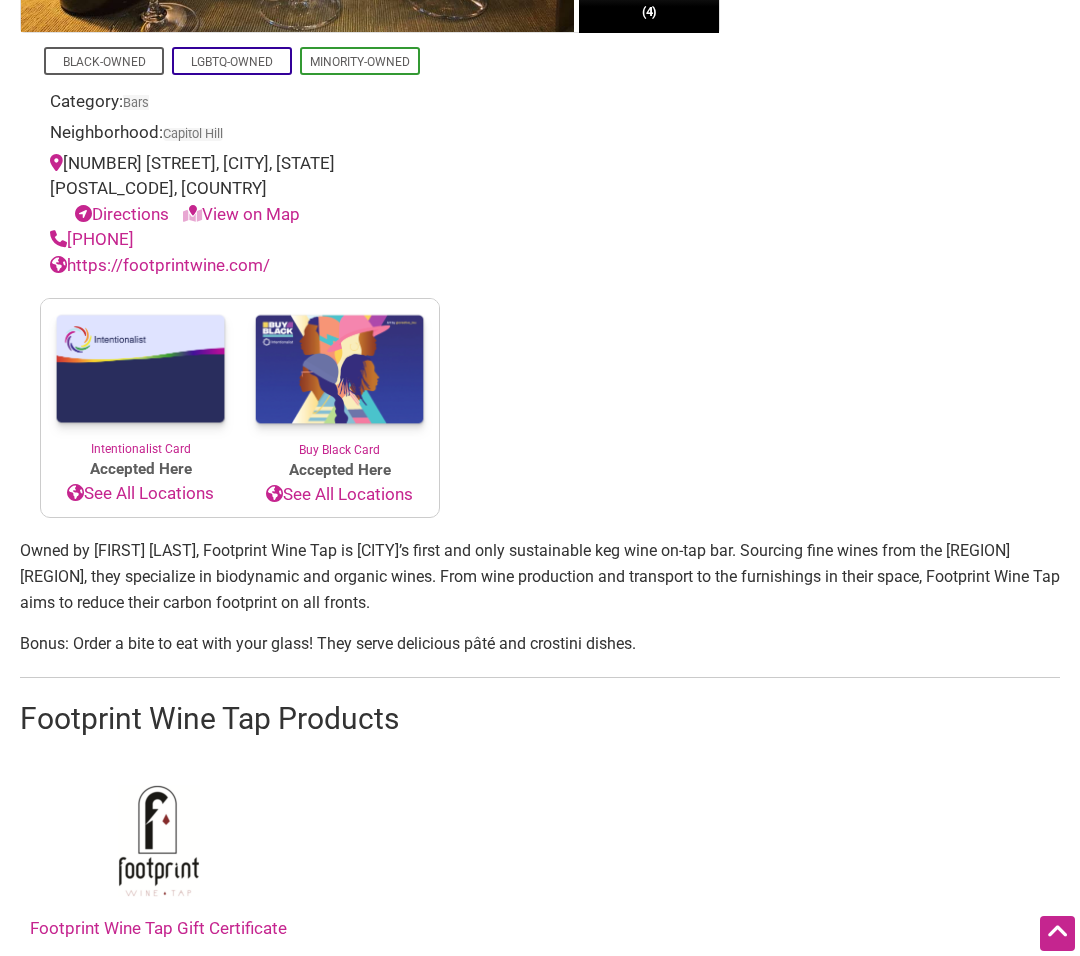 scroll, scrollTop: 500, scrollLeft: 0, axis: vertical 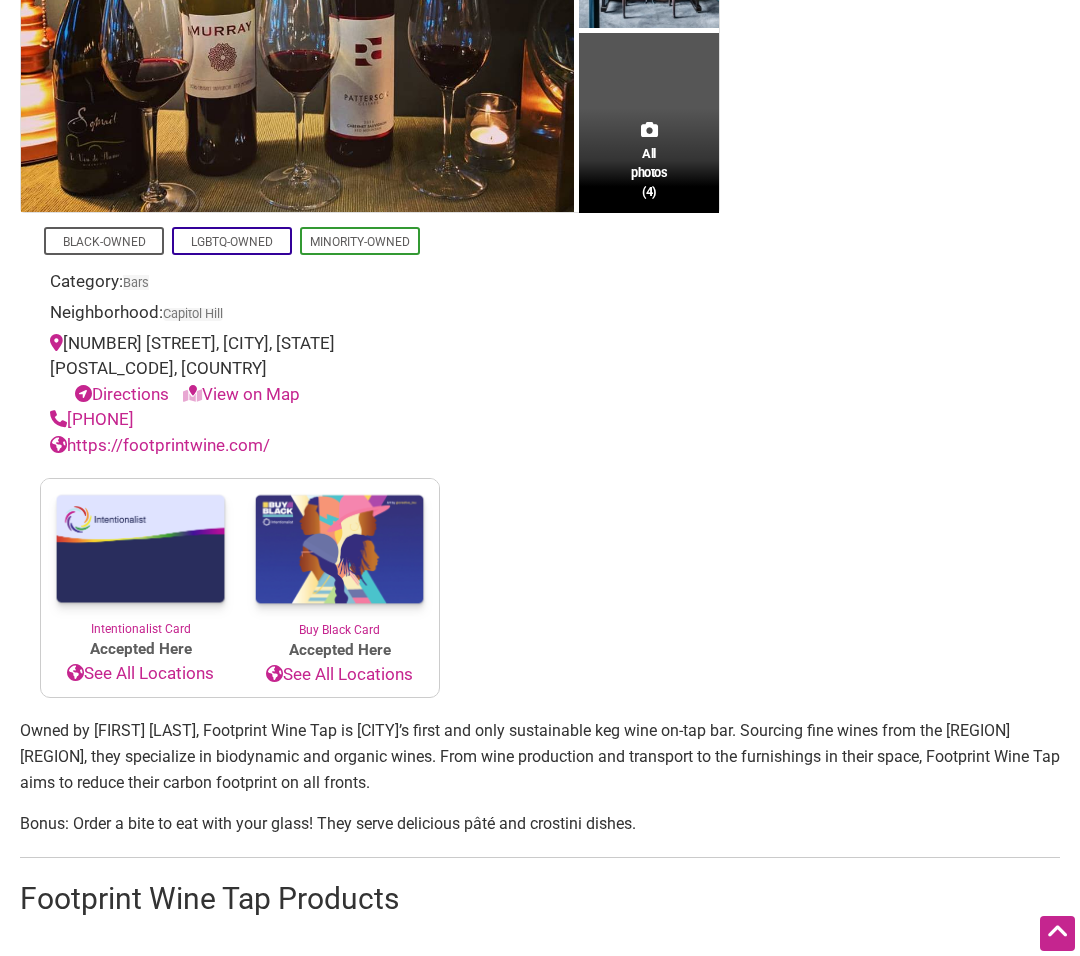 click on "View on Map" at bounding box center [241, 394] 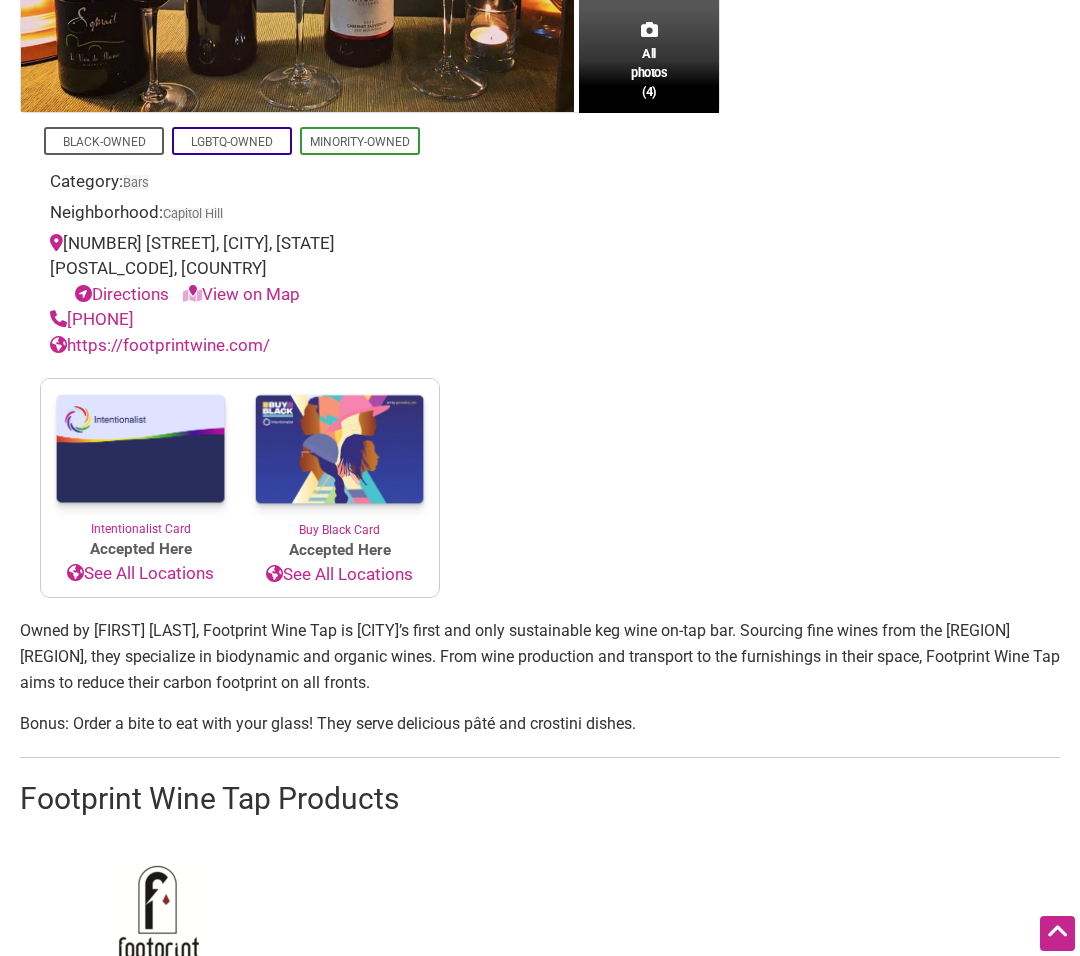 scroll, scrollTop: 100, scrollLeft: 0, axis: vertical 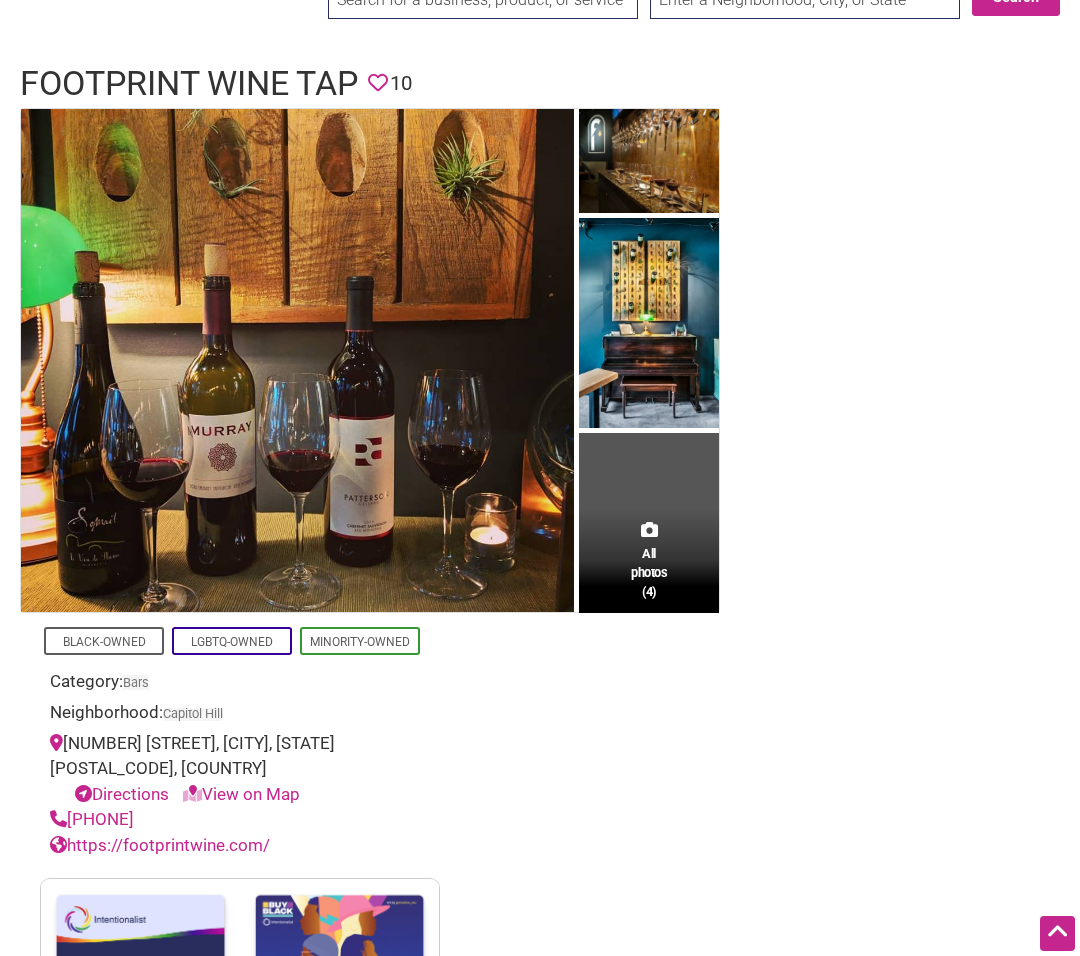 click on "[NUMBER] [STREET], [CITY], [STATE] [POSTAL_CODE], [COUNTRY]
Directions
View on Map
[PHONE]
https://footprintwine.com/" at bounding box center [540, 603] 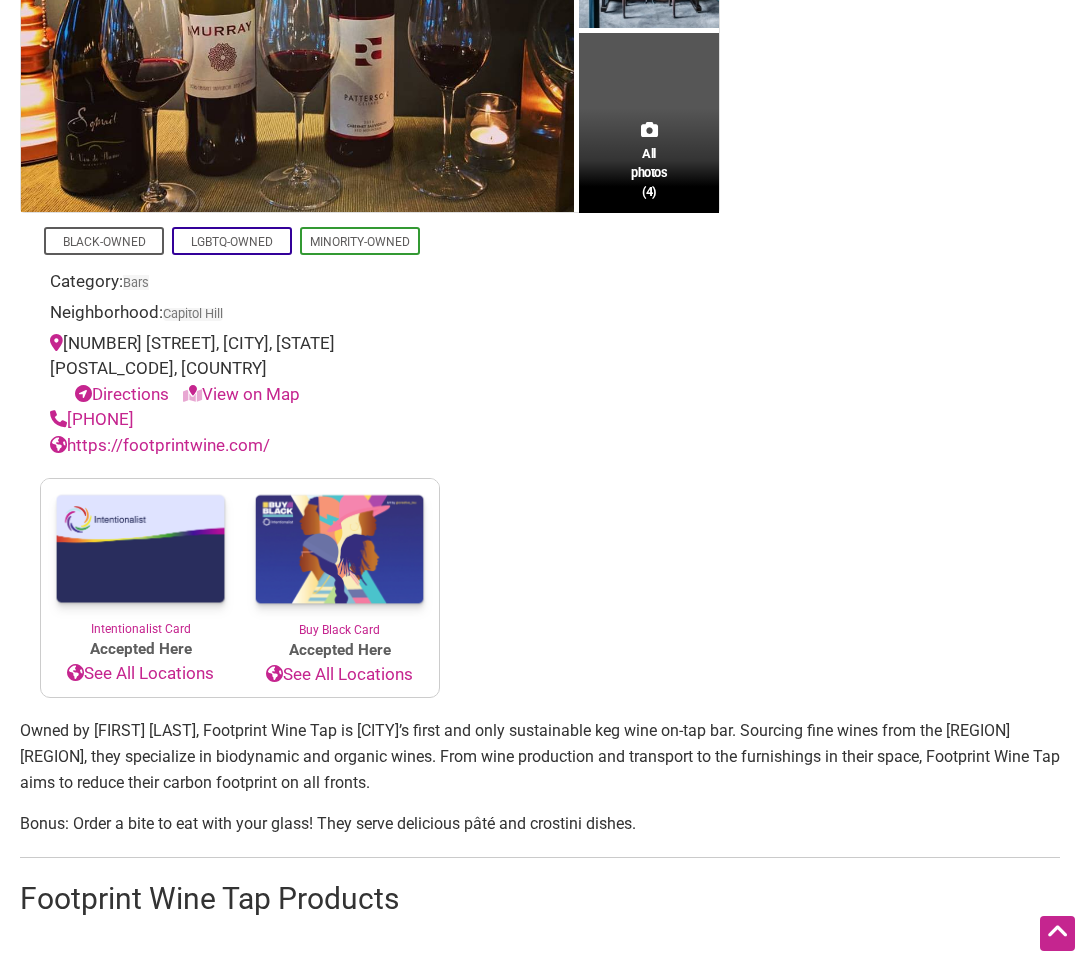 scroll, scrollTop: 0, scrollLeft: 0, axis: both 